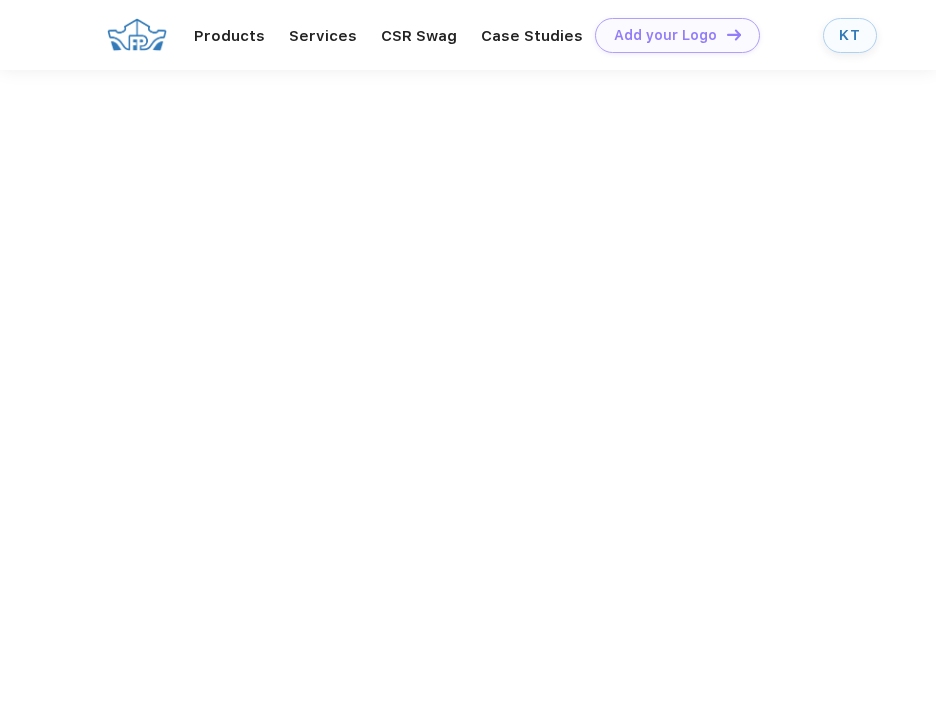 scroll, scrollTop: 0, scrollLeft: 0, axis: both 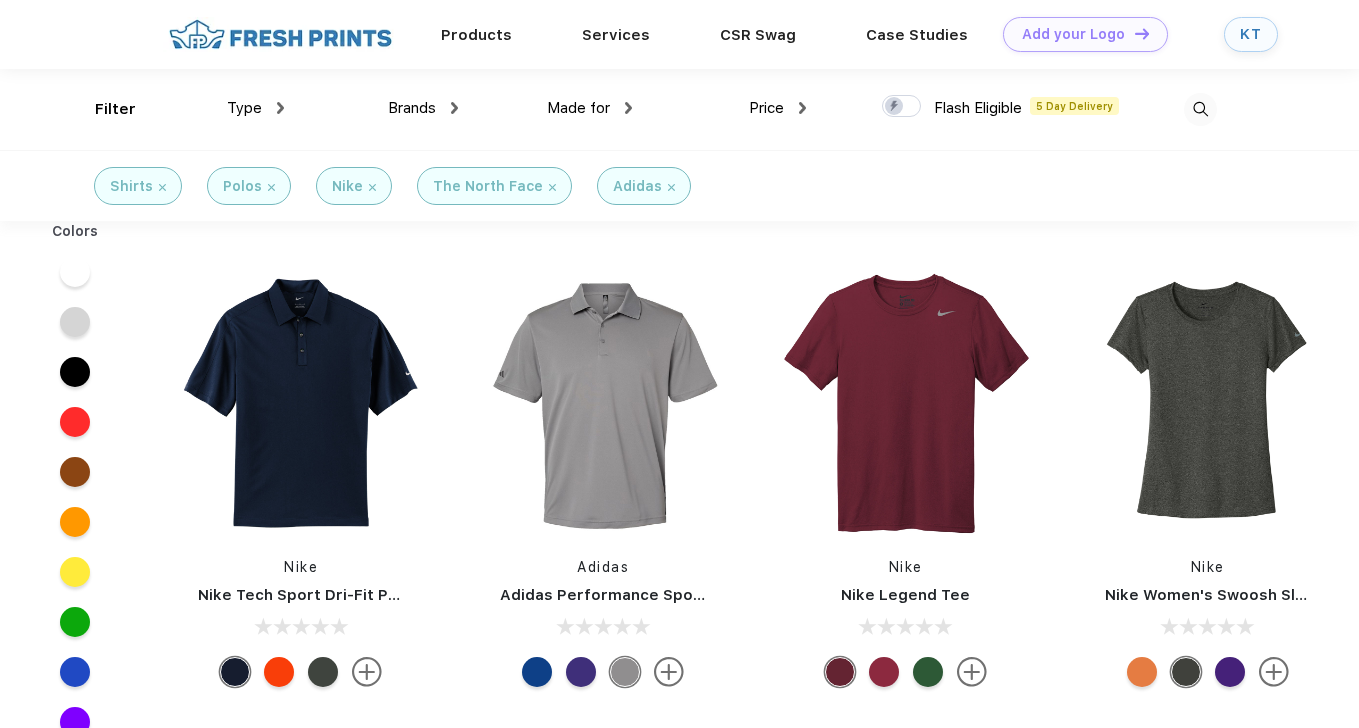 click at bounding box center [162, 187] 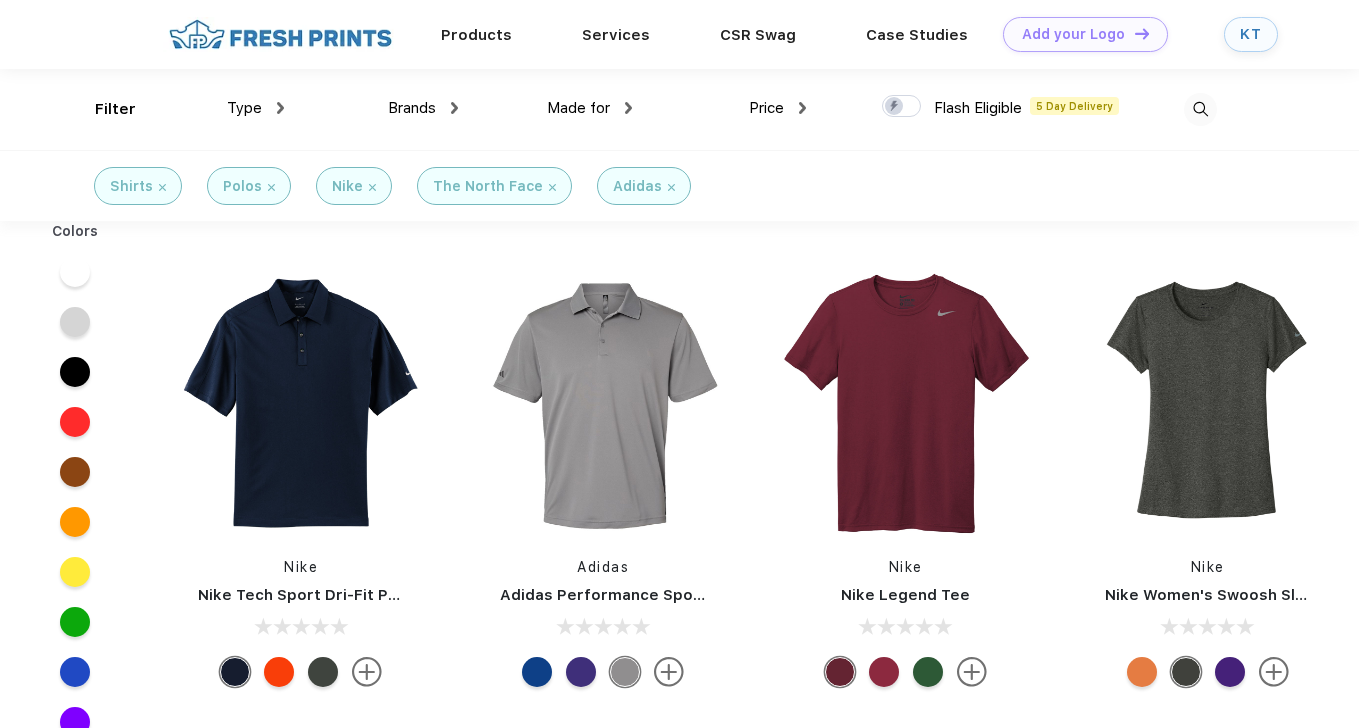 scroll, scrollTop: 0, scrollLeft: 0, axis: both 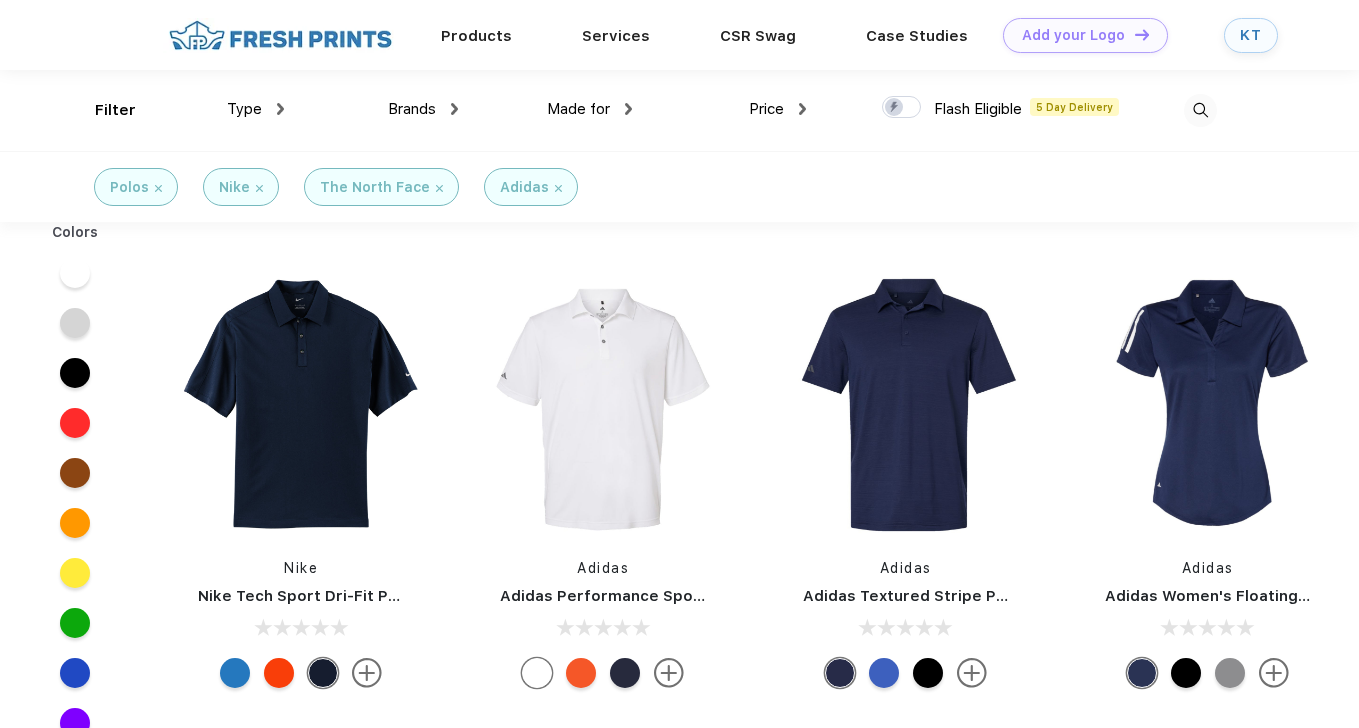 click at bounding box center [158, 188] 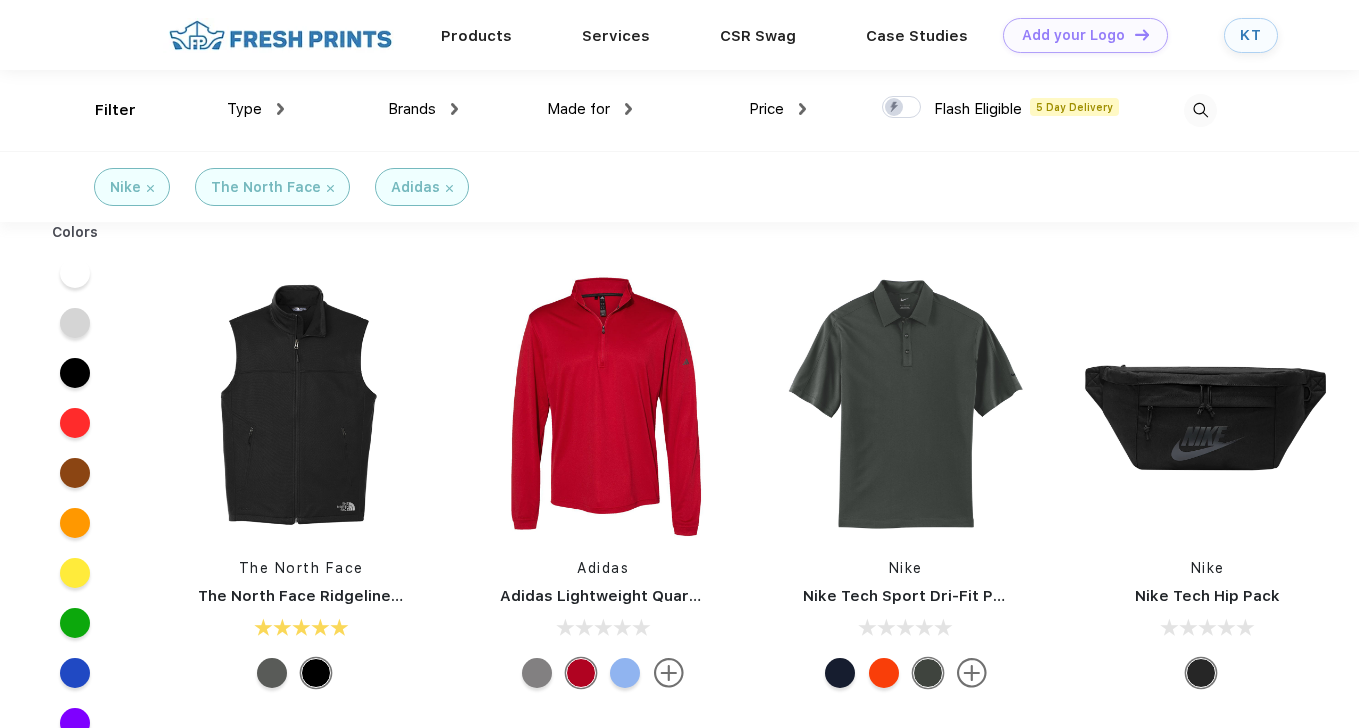 click at bounding box center [150, 188] 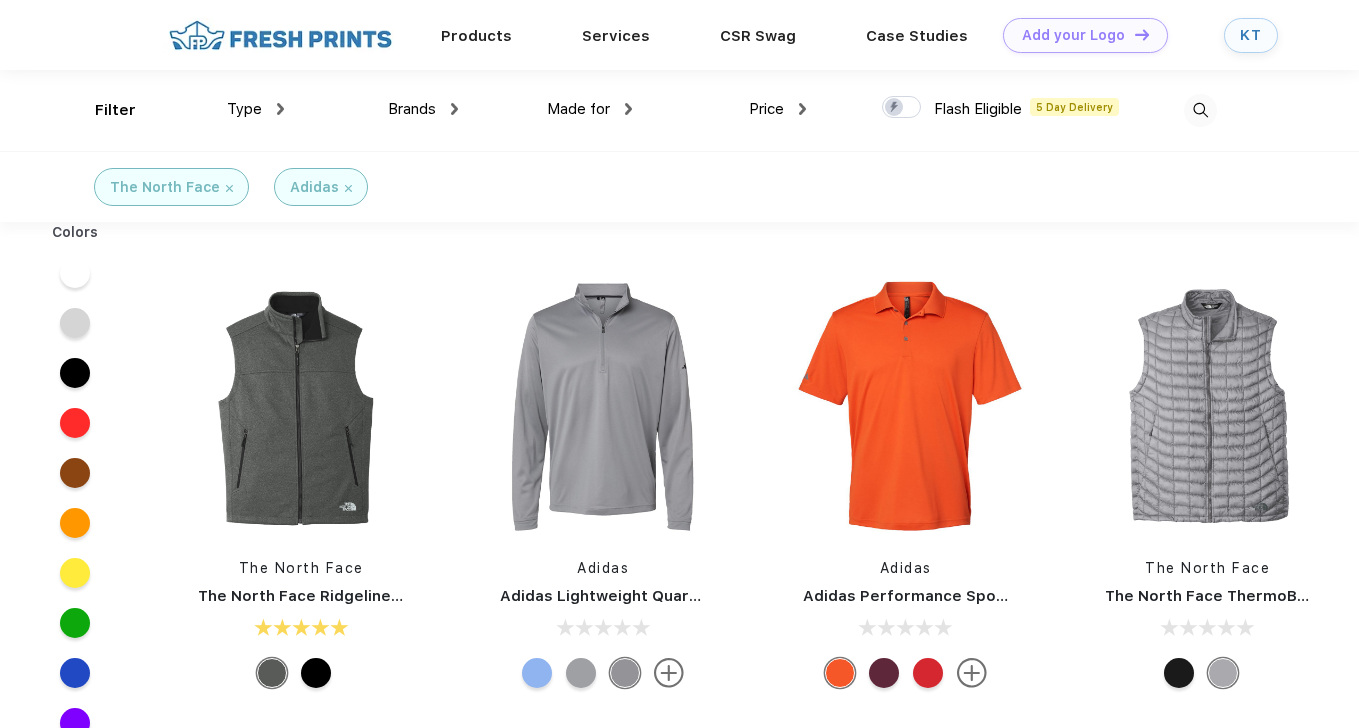 click on "The North Face" at bounding box center (171, 187) 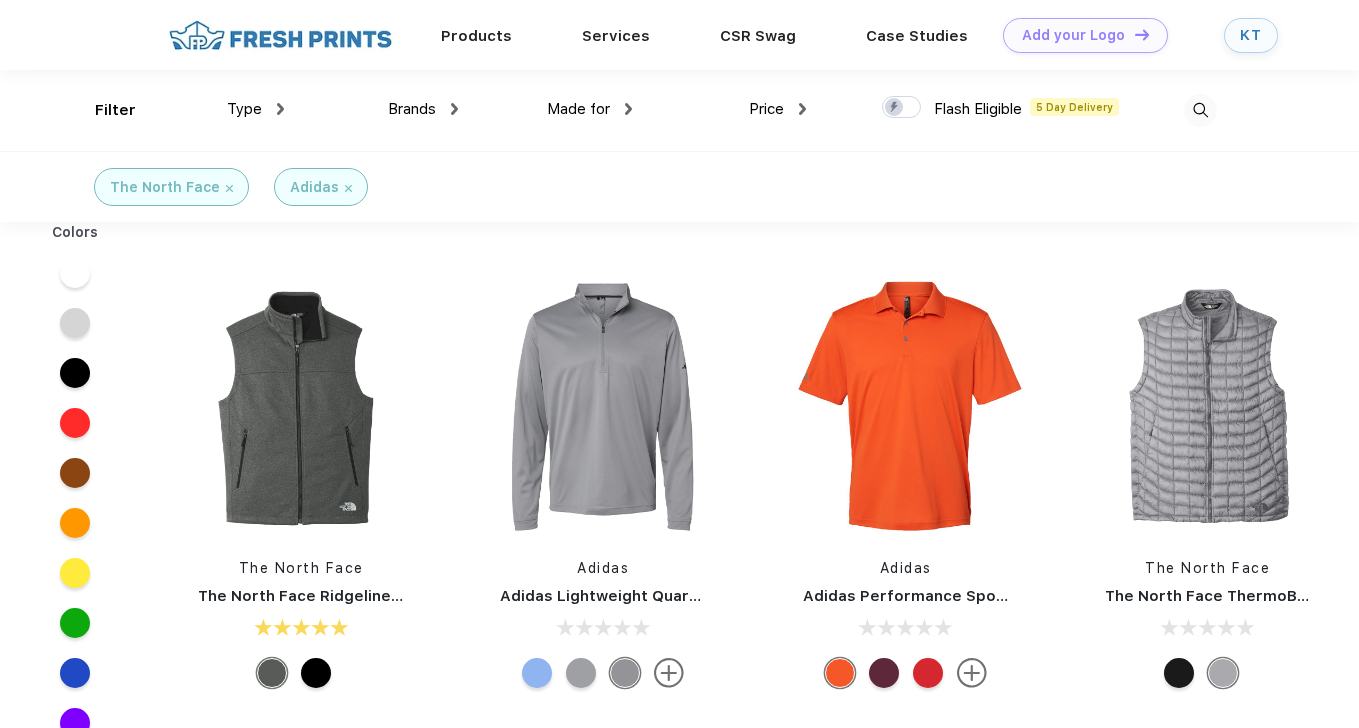 click at bounding box center [229, 188] 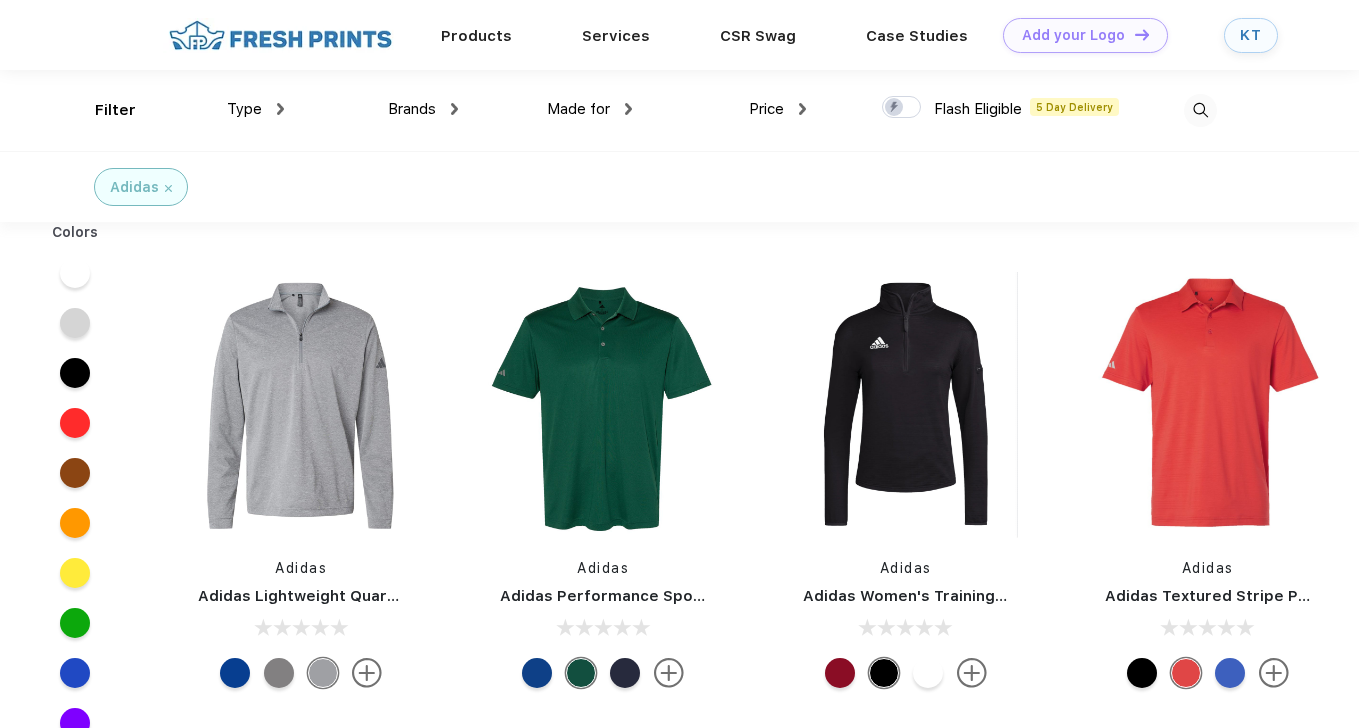 click at bounding box center (168, 188) 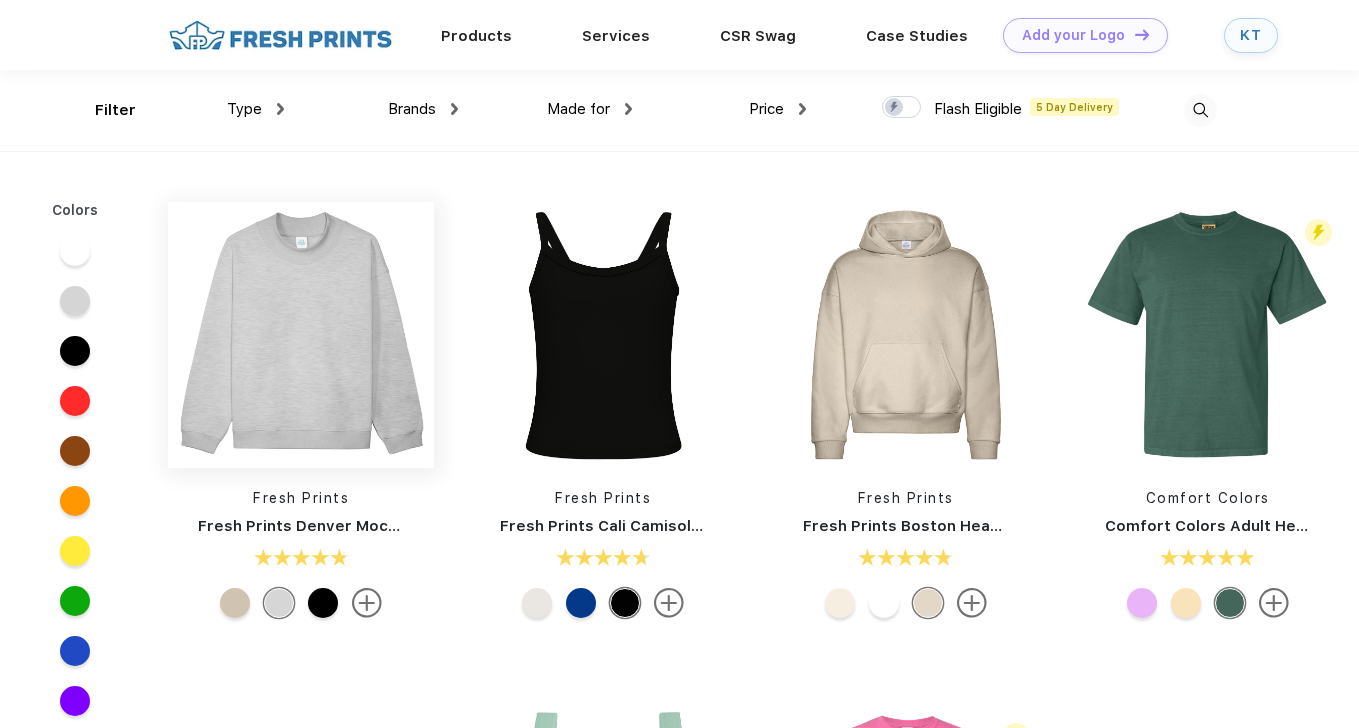 click at bounding box center [301, 335] 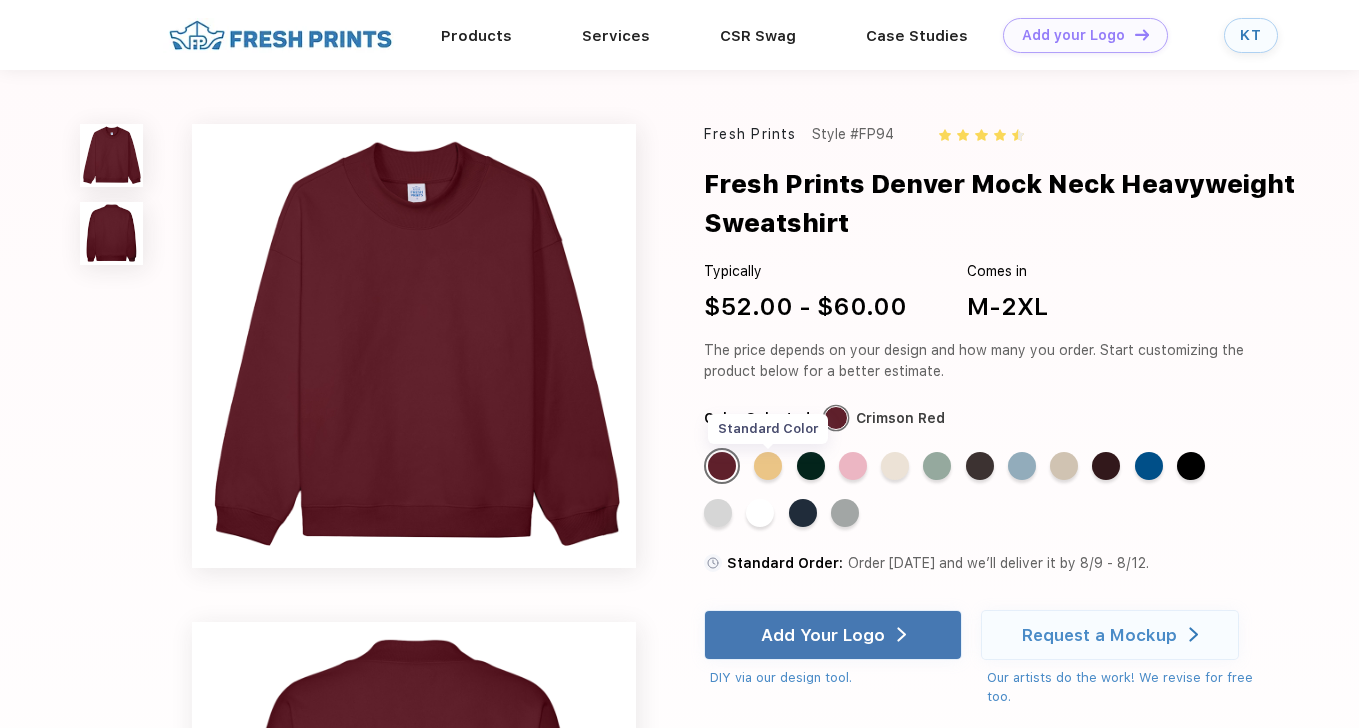 click on "Standard Color" at bounding box center [768, 466] 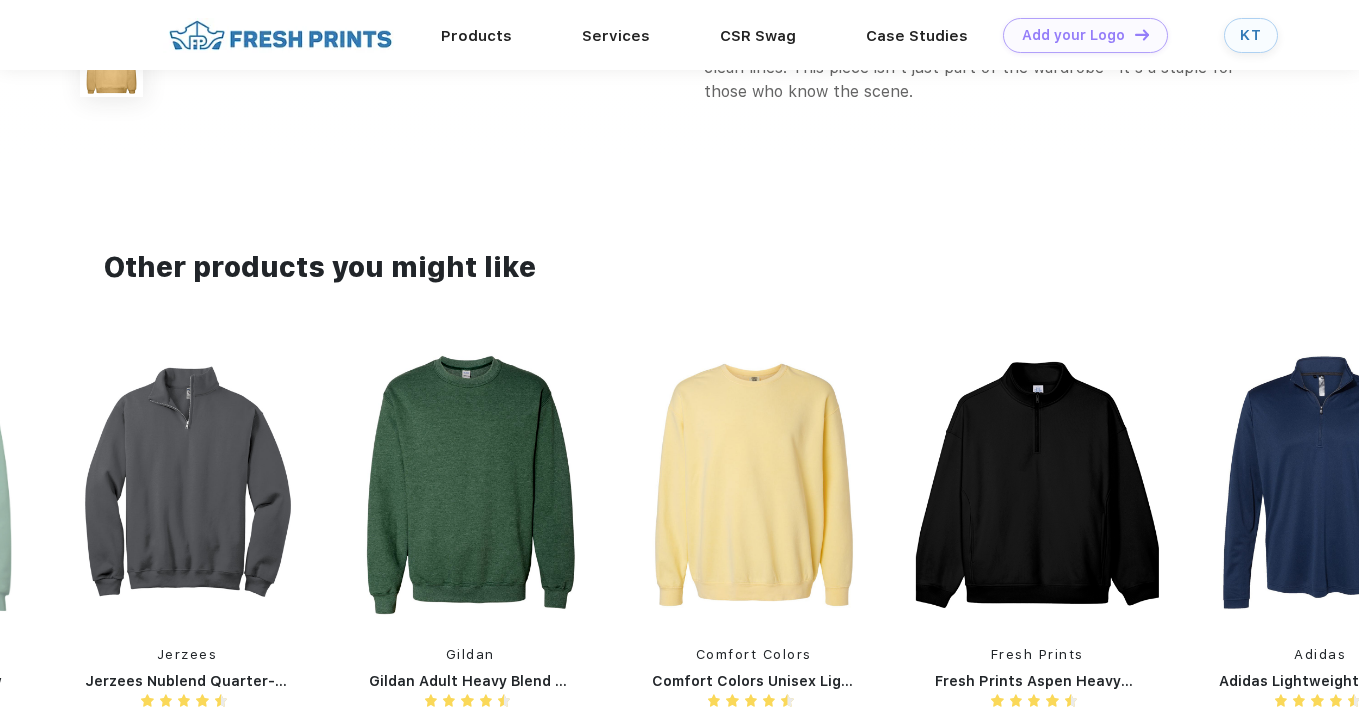 scroll, scrollTop: 1300, scrollLeft: 0, axis: vertical 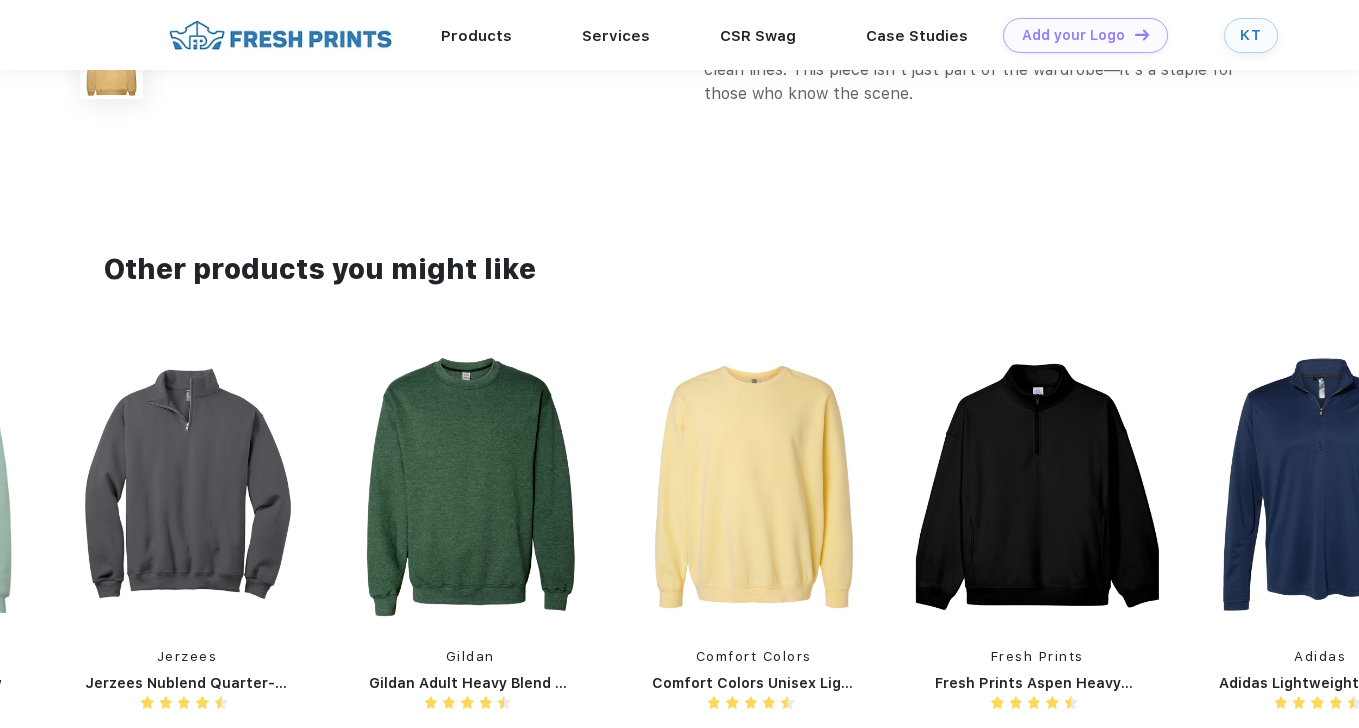 click at bounding box center [753, 487] 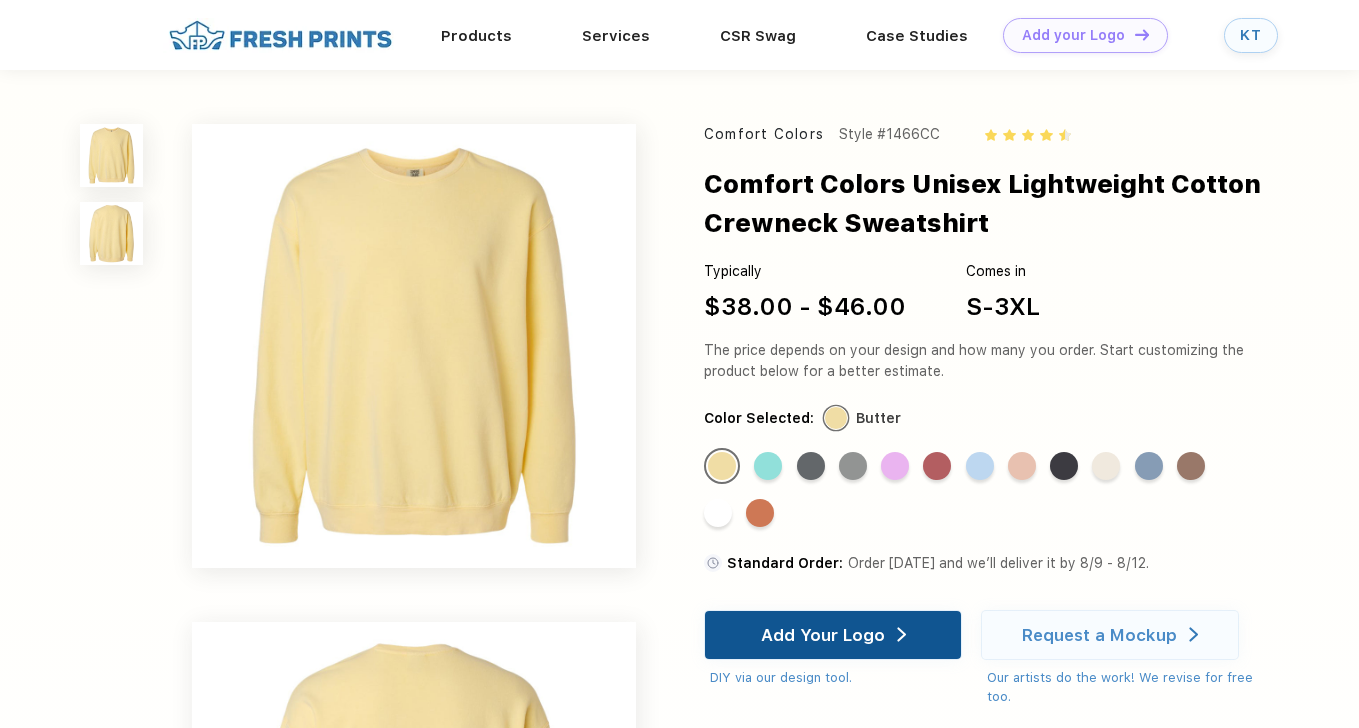 click on "Add Your Logo" at bounding box center (823, 635) 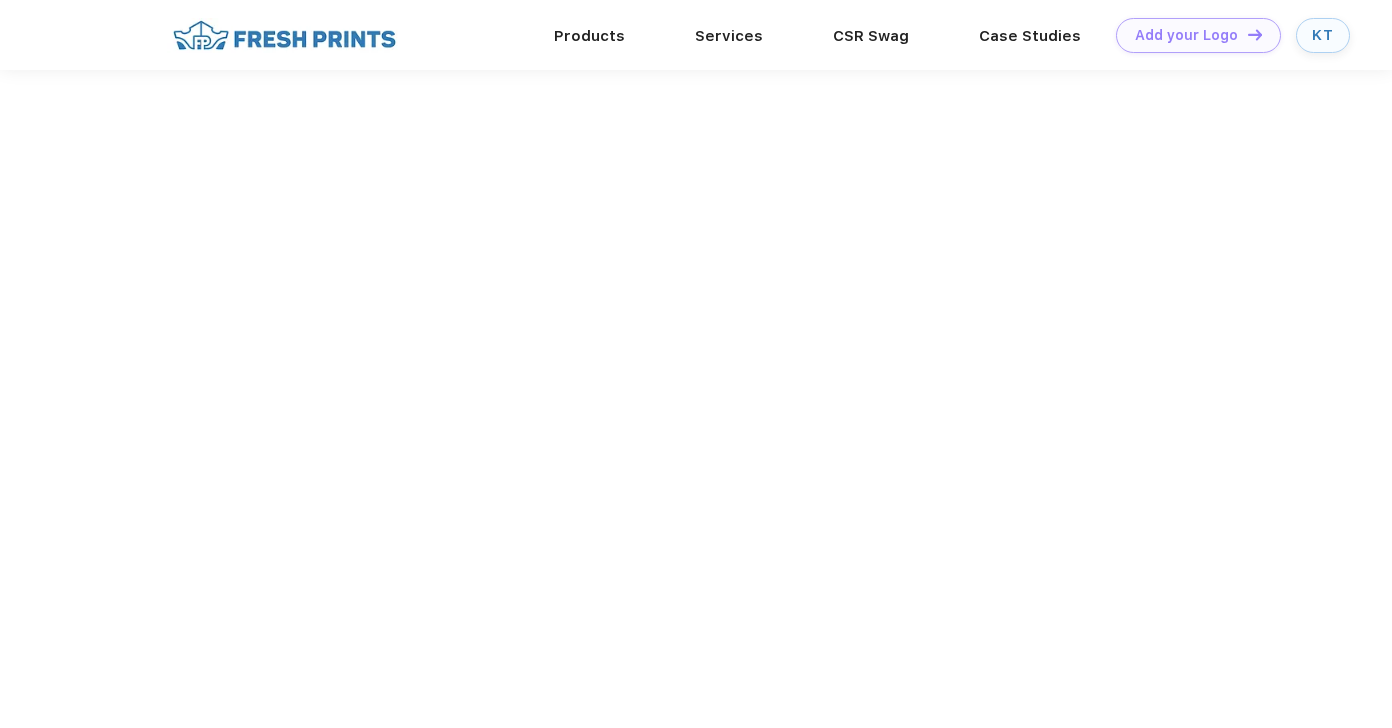 scroll, scrollTop: 0, scrollLeft: 0, axis: both 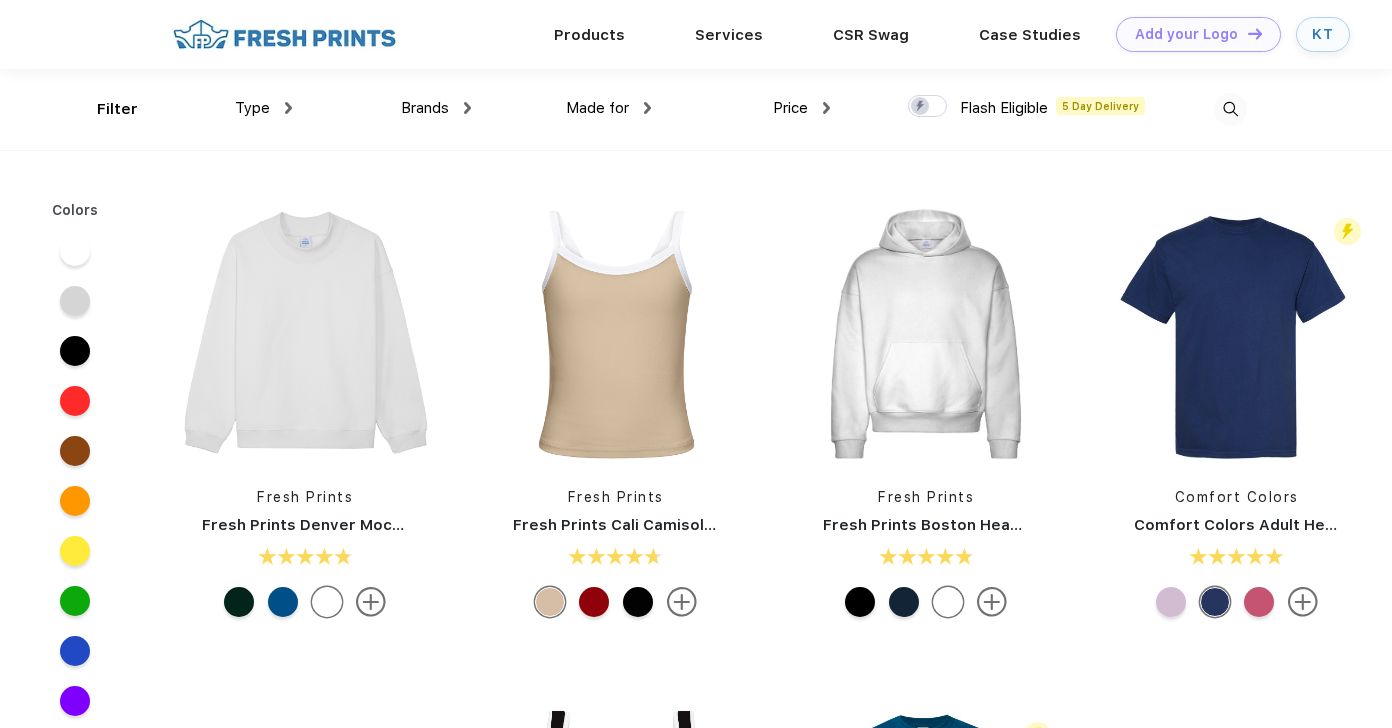click on "Type" at bounding box center [252, 108] 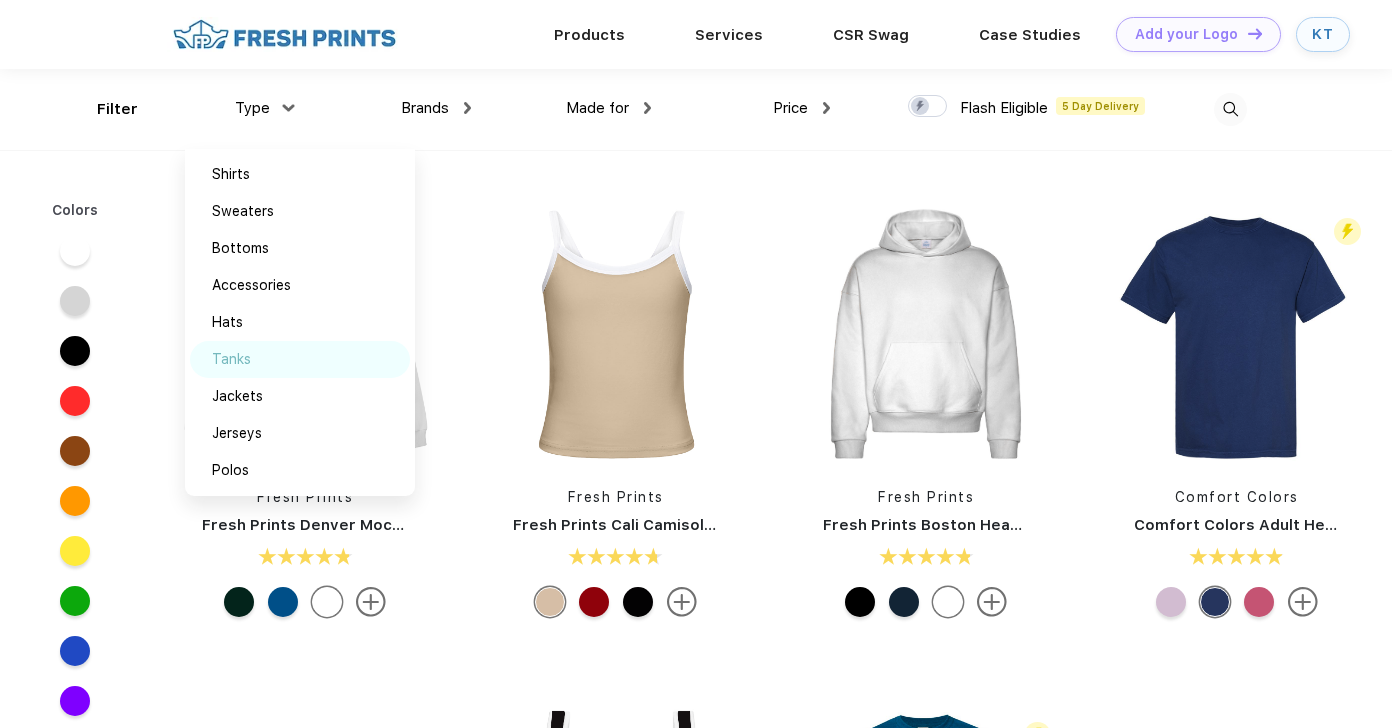 click on "Tanks" at bounding box center (231, 359) 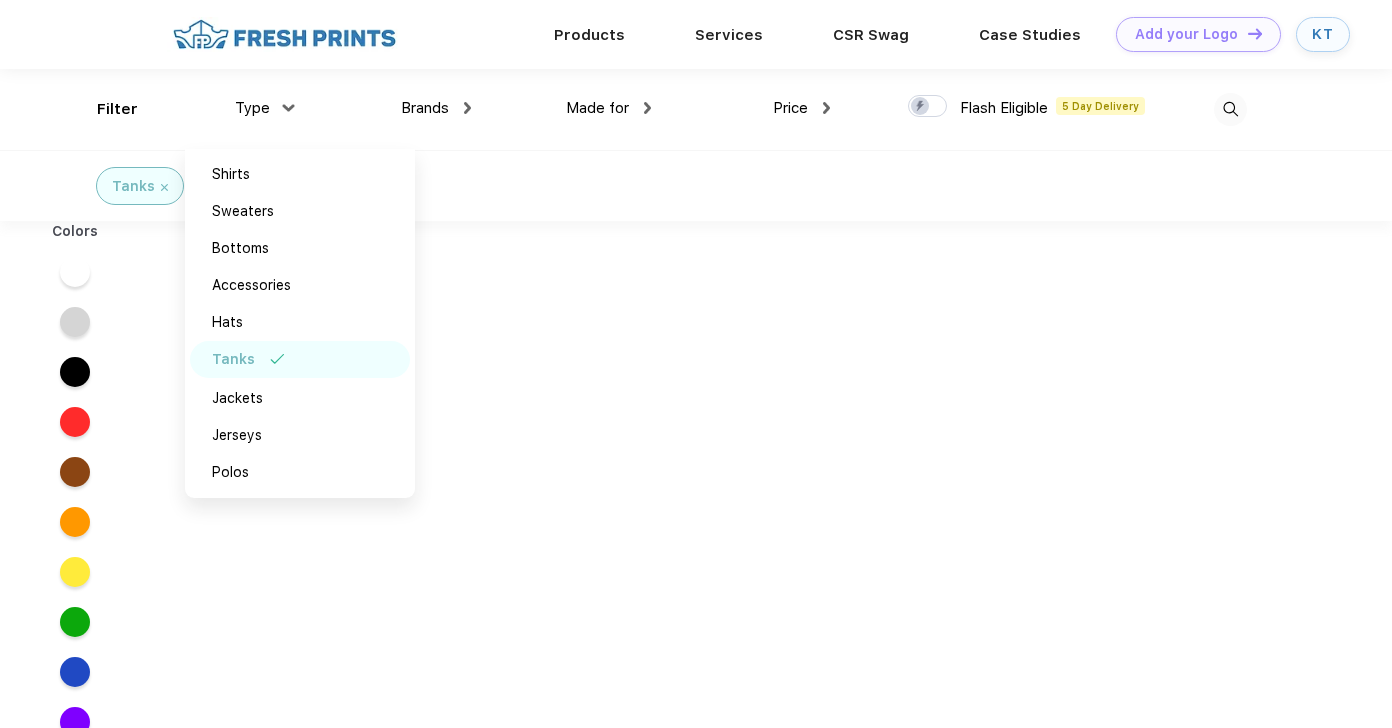 scroll, scrollTop: 0, scrollLeft: 0, axis: both 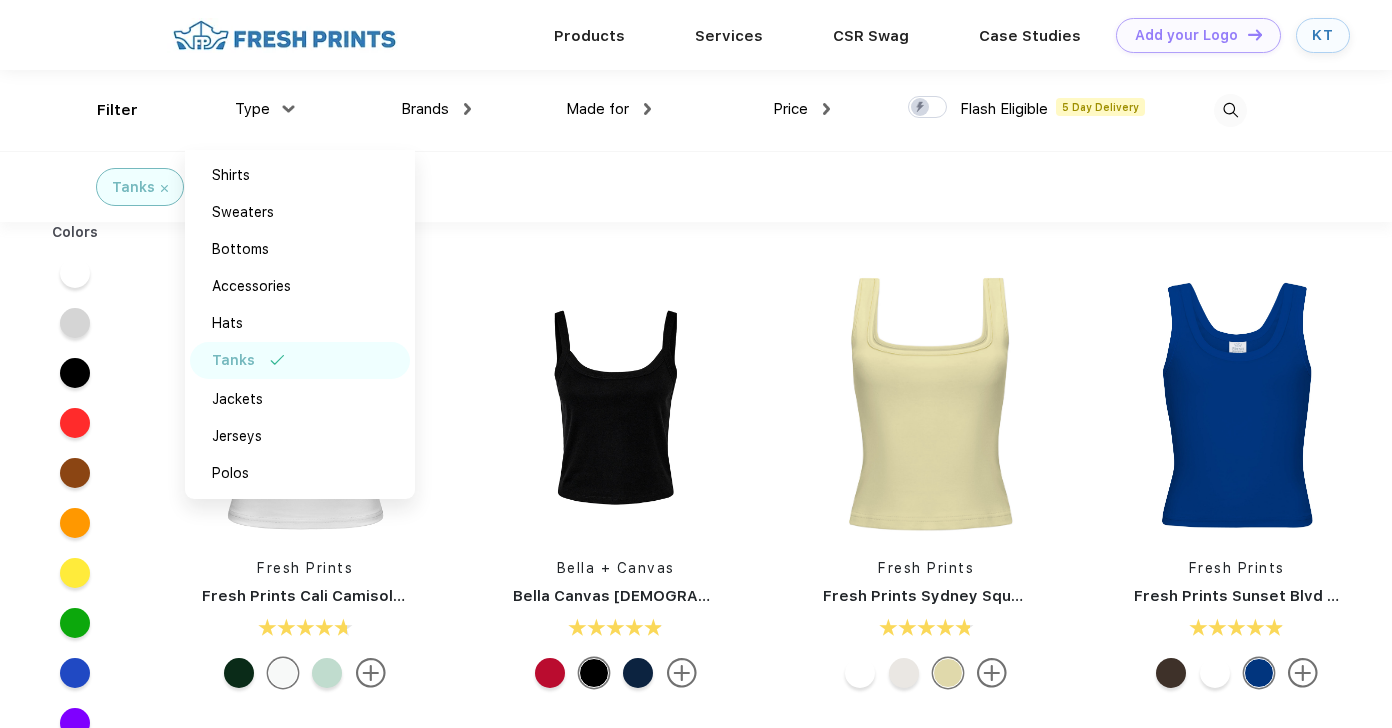 click at bounding box center (616, 629) 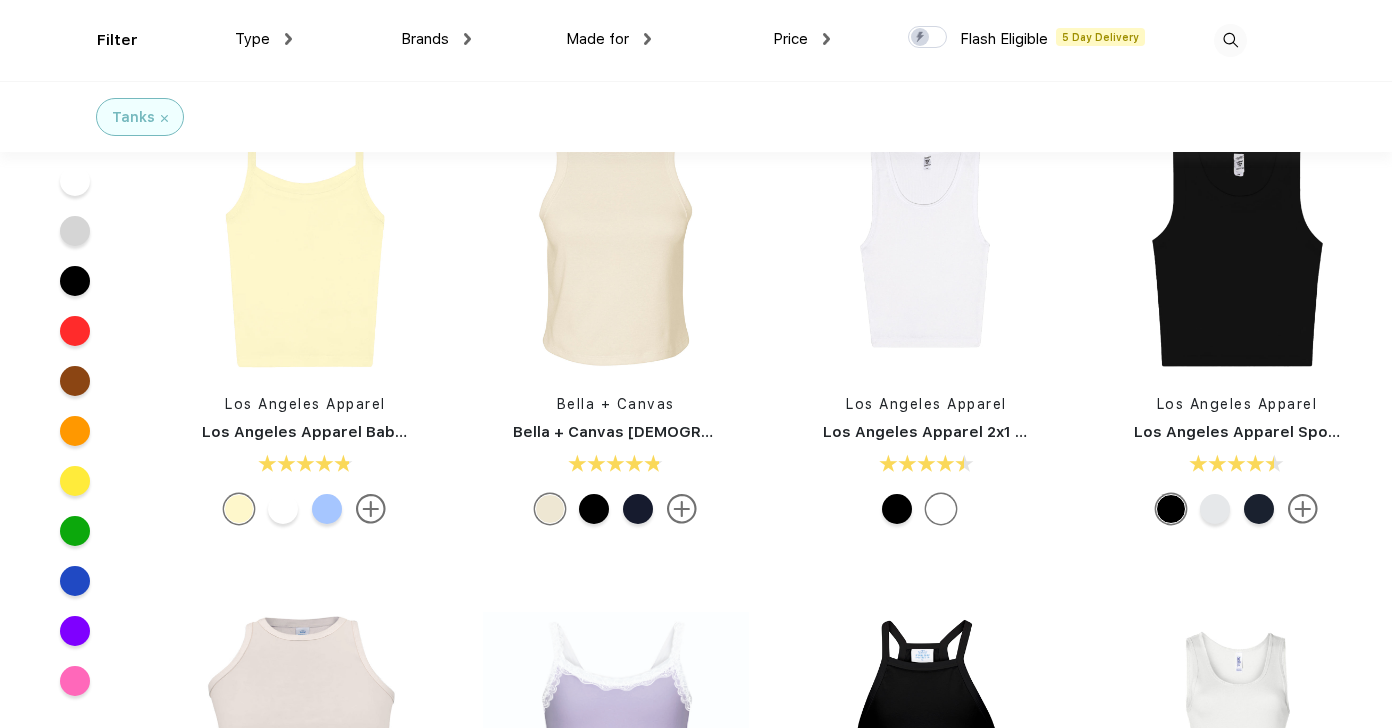 scroll, scrollTop: 515, scrollLeft: 0, axis: vertical 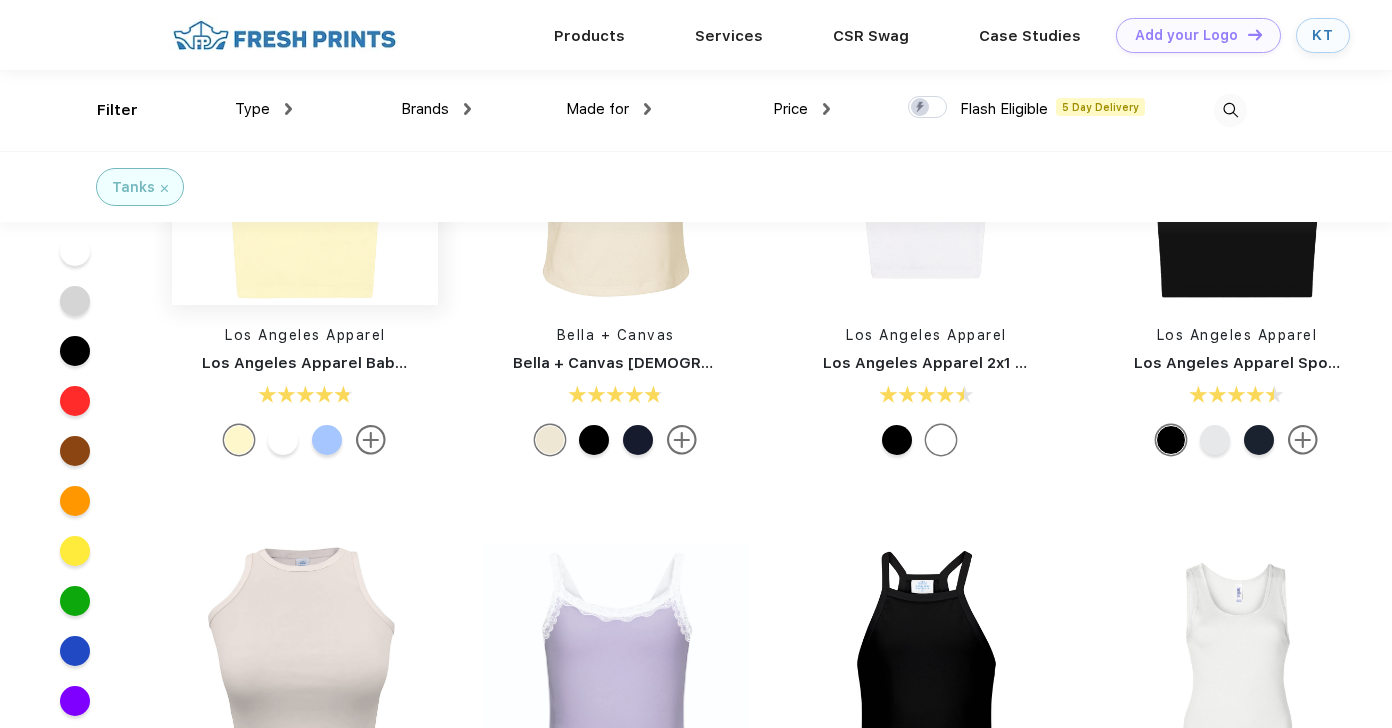 click at bounding box center (305, 172) 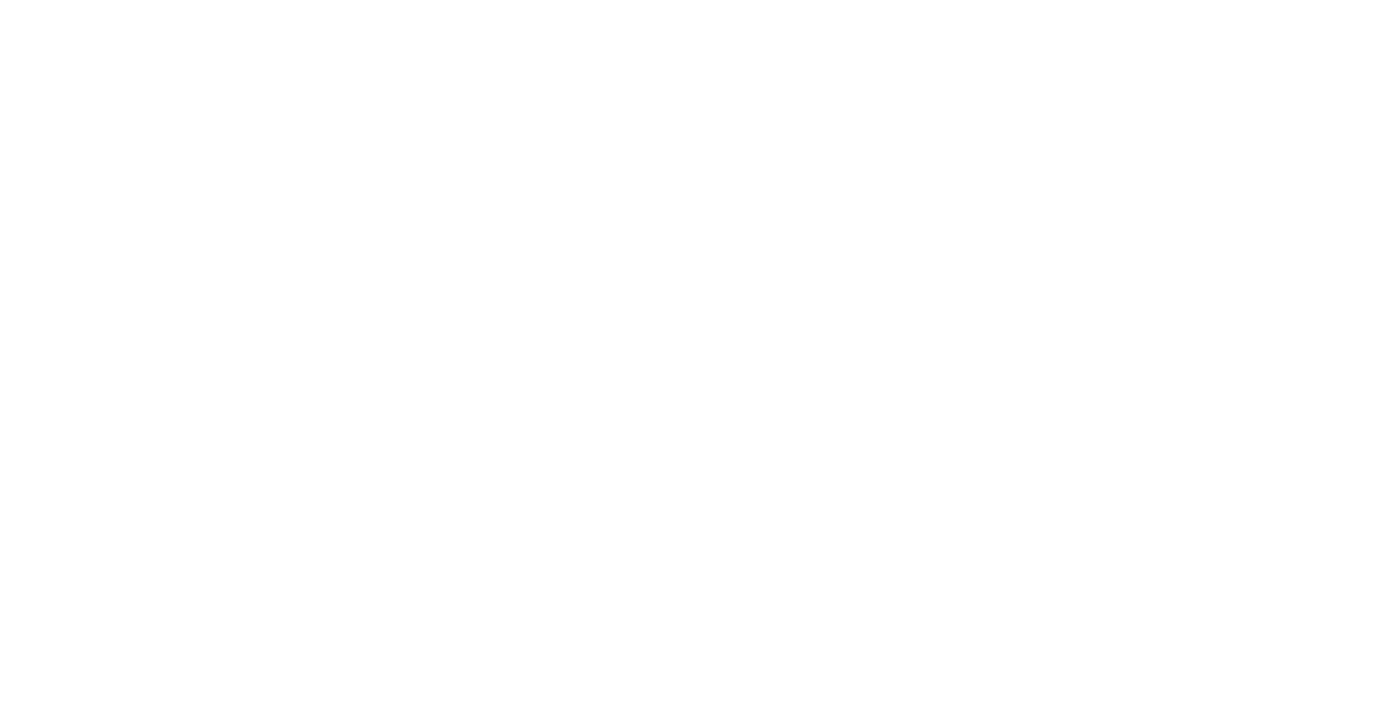 scroll, scrollTop: 0, scrollLeft: 0, axis: both 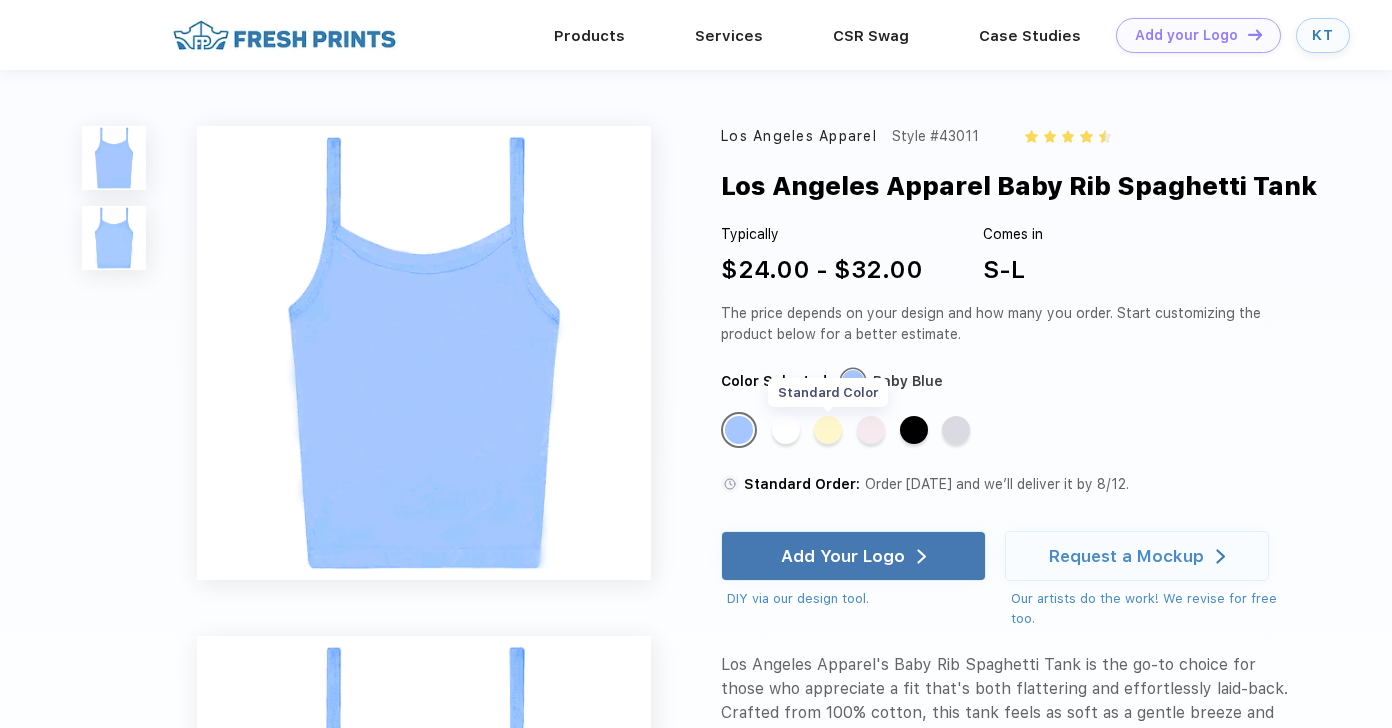 click on "Standard Color" at bounding box center [828, 430] 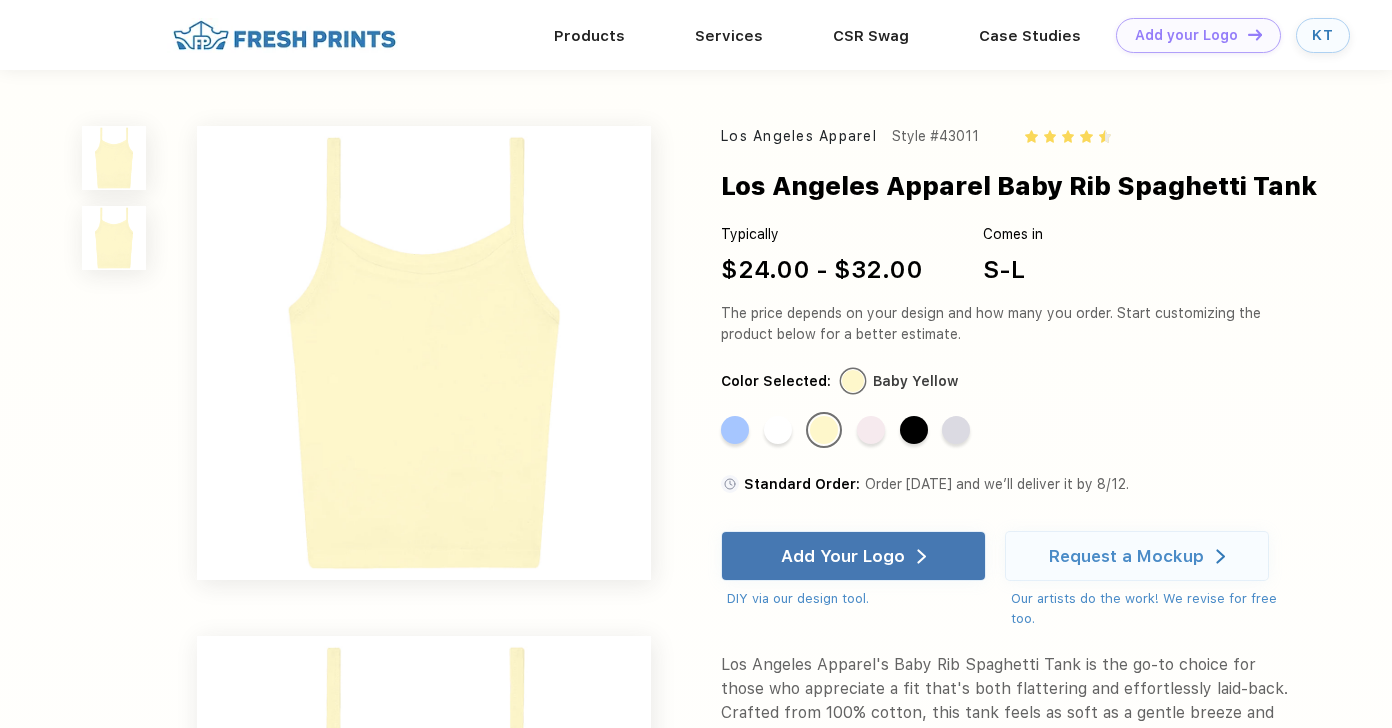 scroll, scrollTop: 515, scrollLeft: 0, axis: vertical 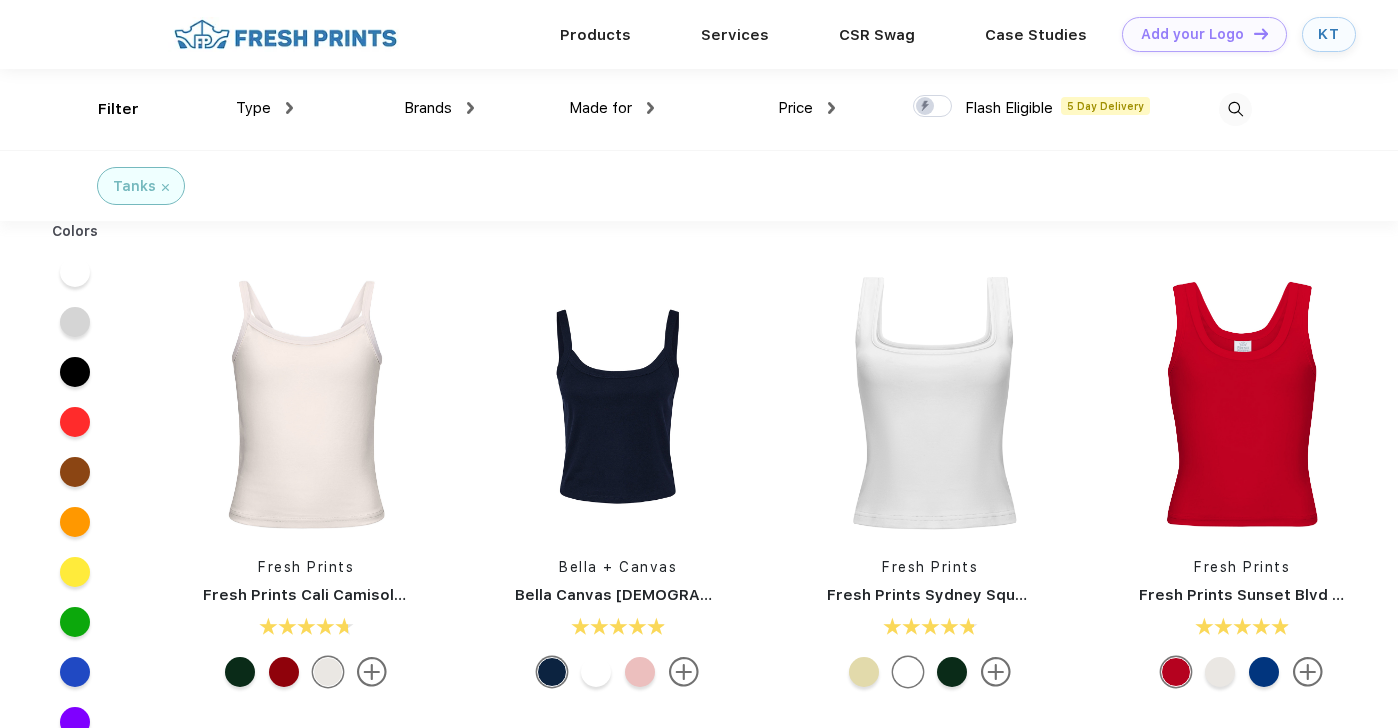 click at bounding box center (165, 187) 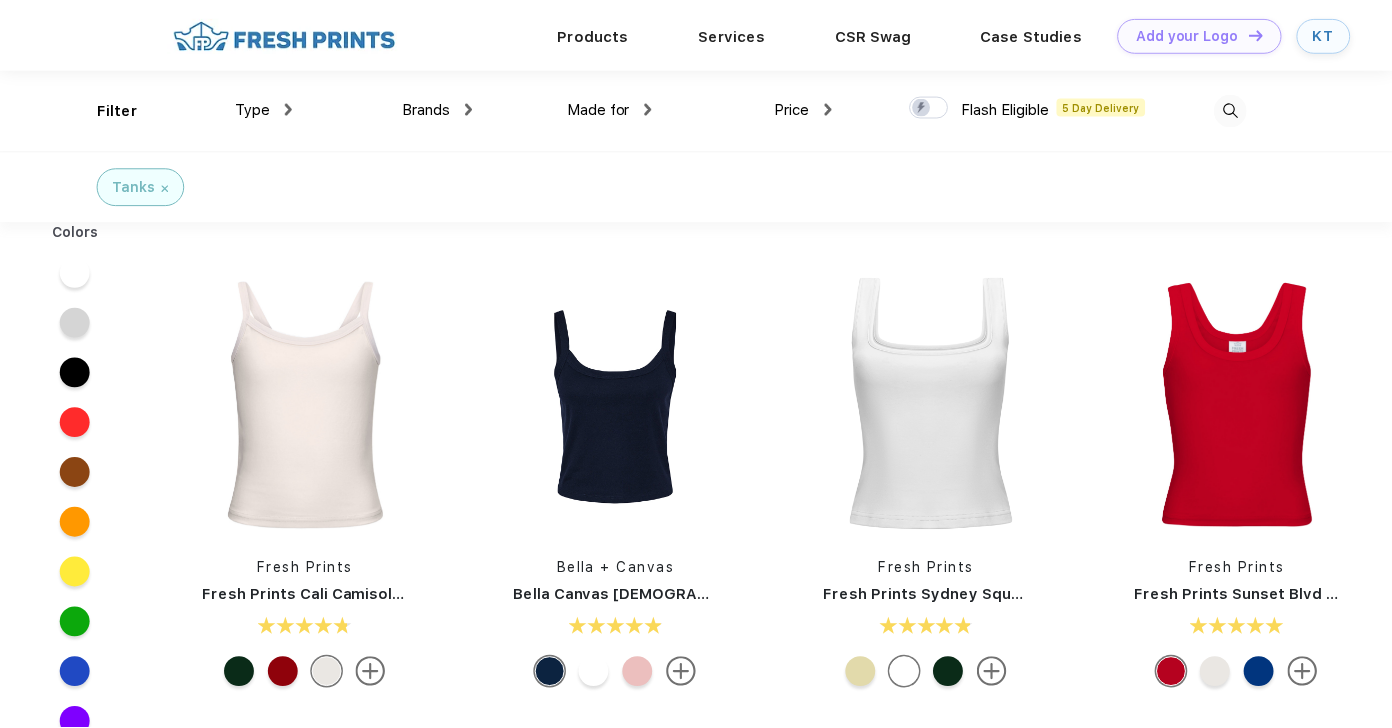 scroll, scrollTop: 0, scrollLeft: 0, axis: both 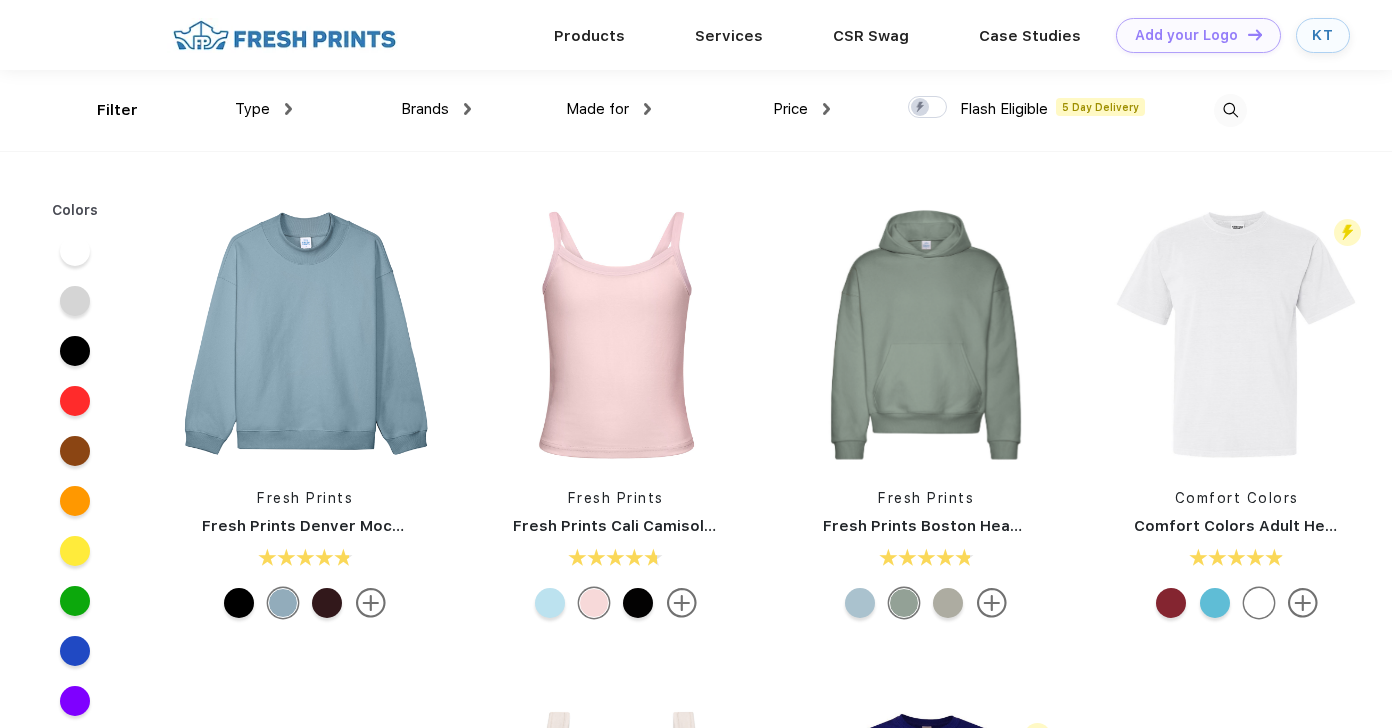 click on "Type" at bounding box center [263, 109] 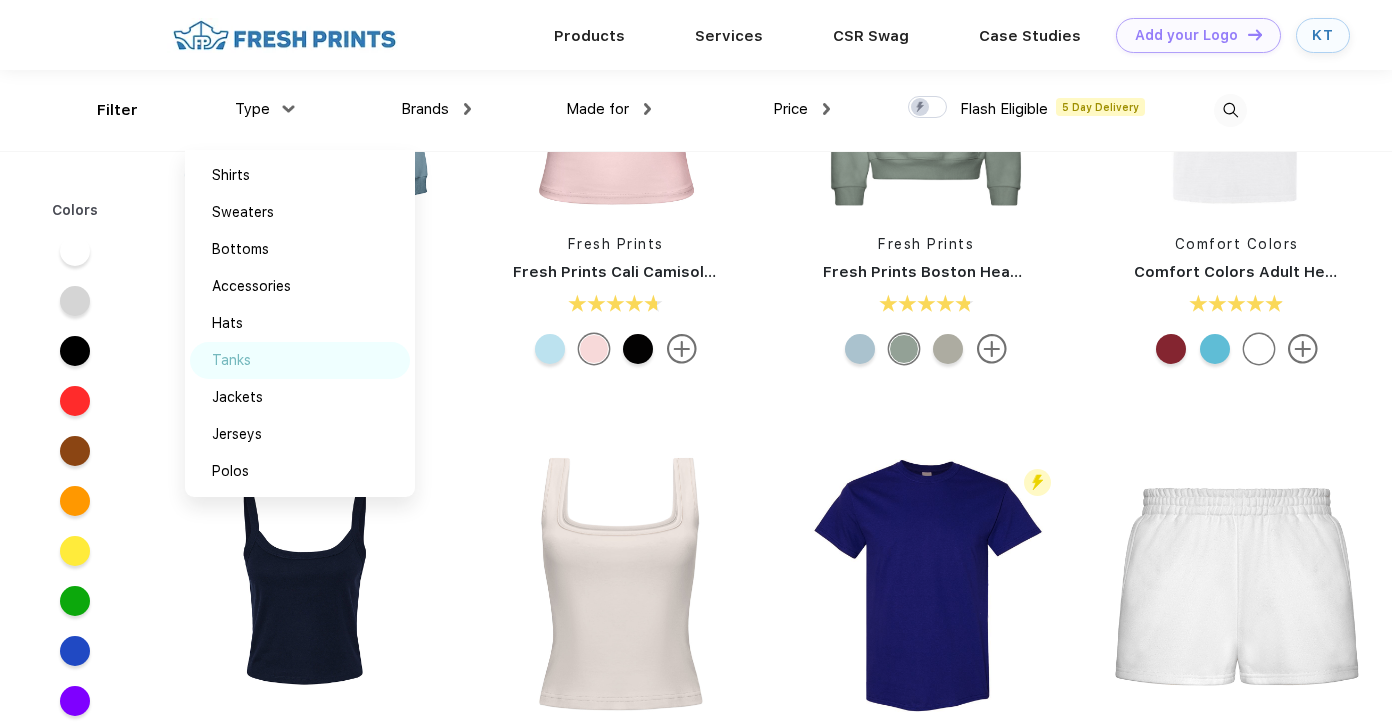 scroll, scrollTop: 0, scrollLeft: 0, axis: both 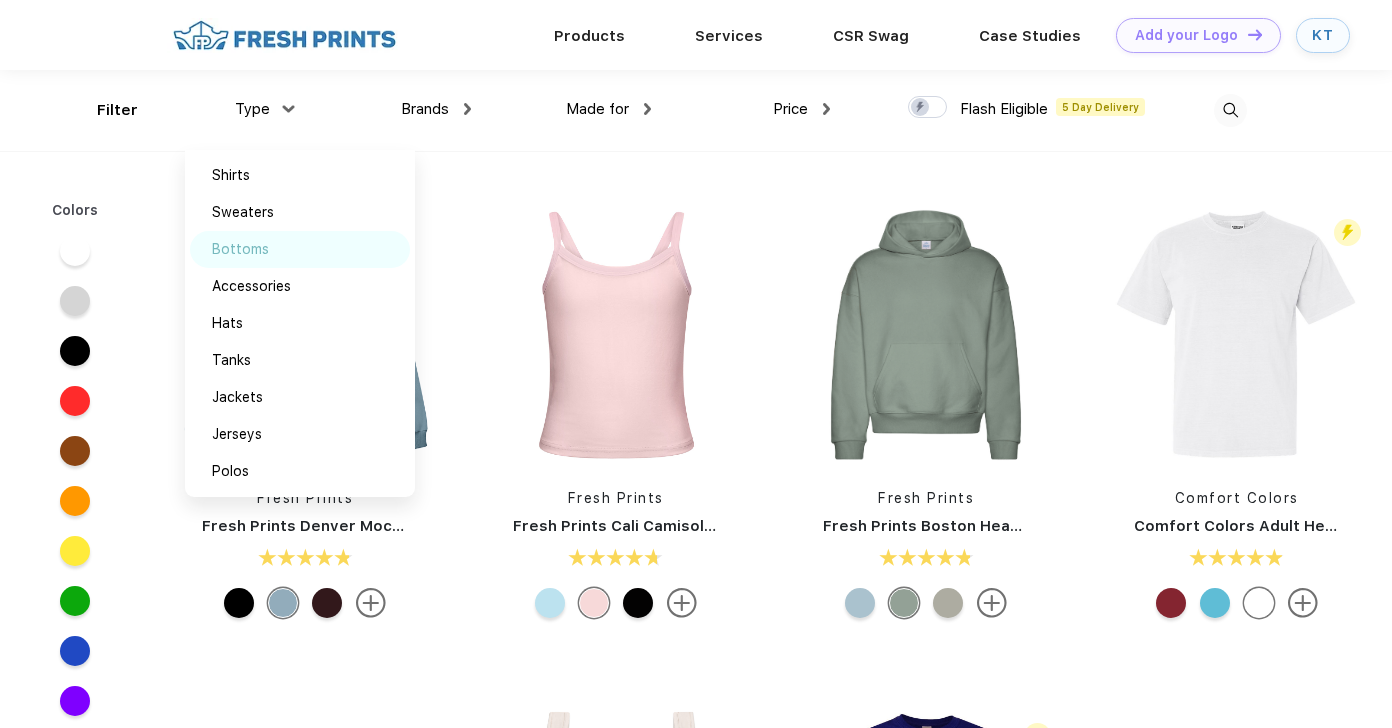 click on "Bottoms" at bounding box center (240, 249) 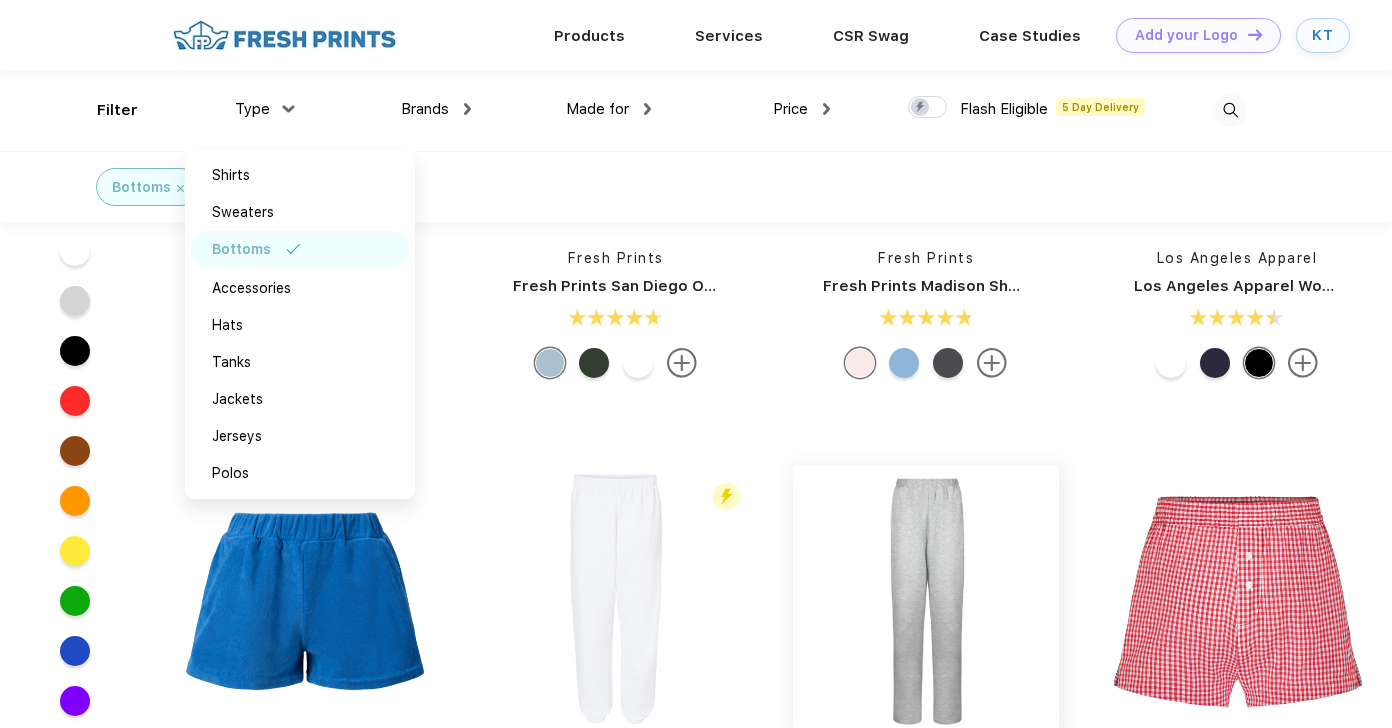 scroll, scrollTop: 0, scrollLeft: 0, axis: both 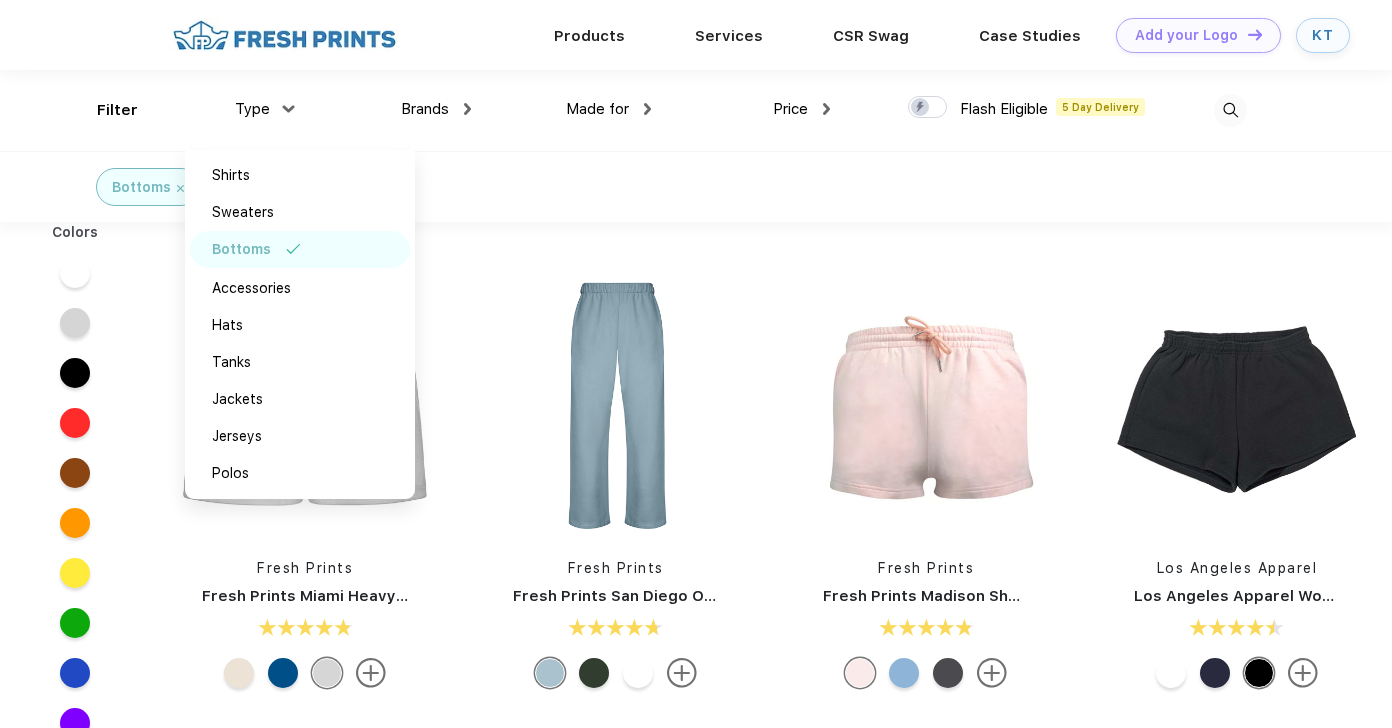 click on "Bottoms" at bounding box center [696, 186] 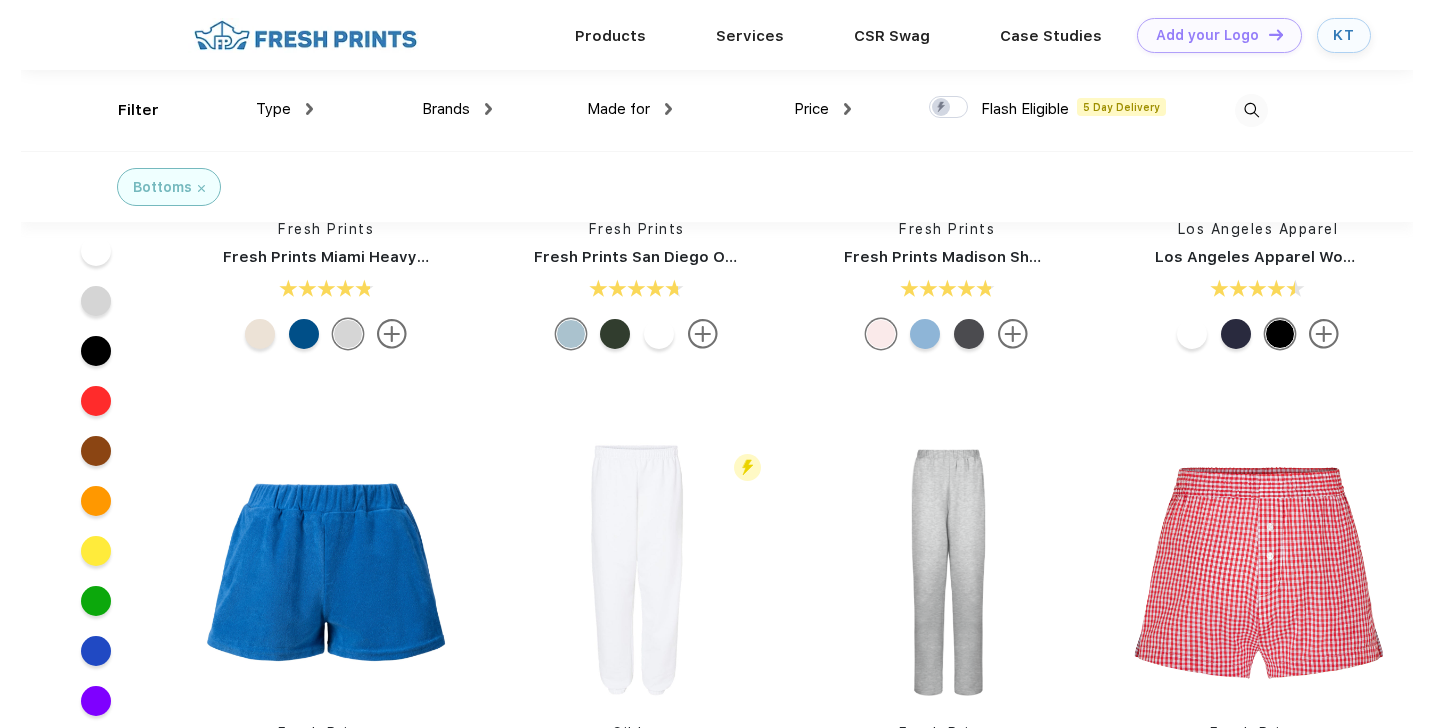 scroll, scrollTop: 0, scrollLeft: 0, axis: both 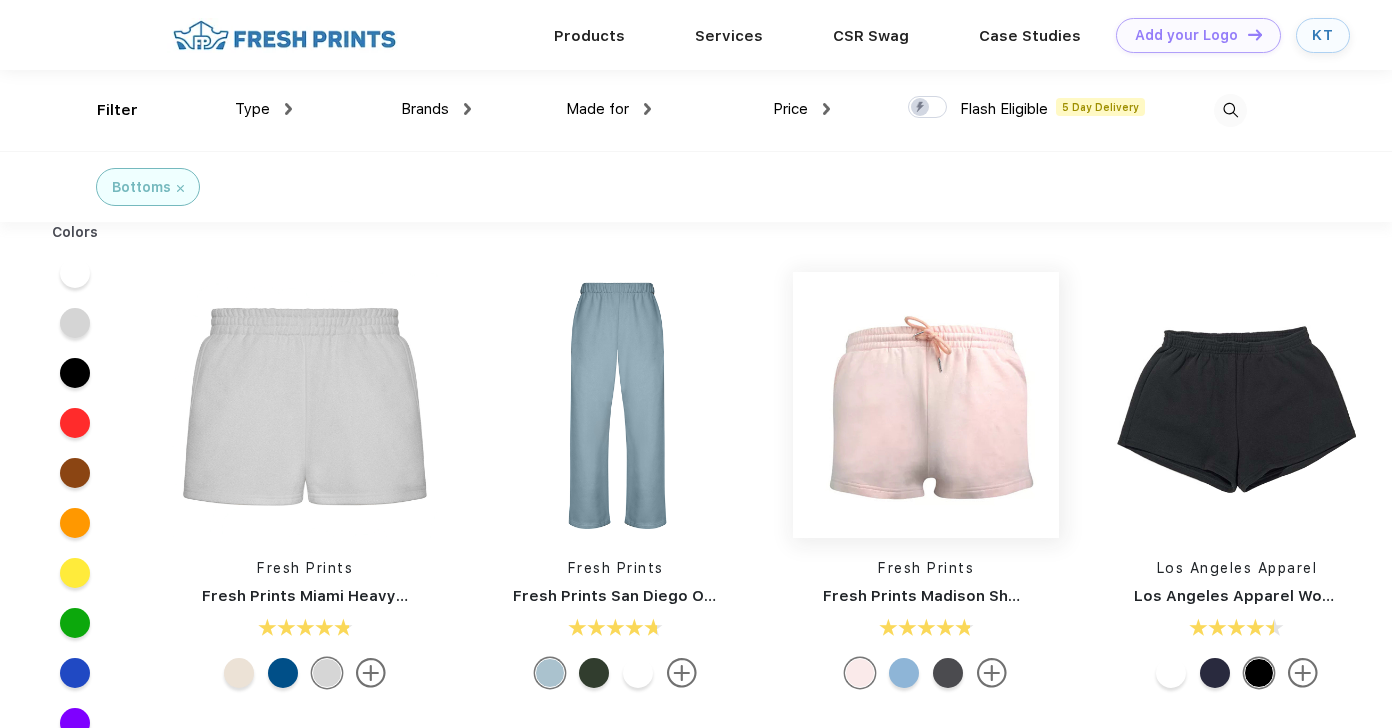 click at bounding box center [926, 405] 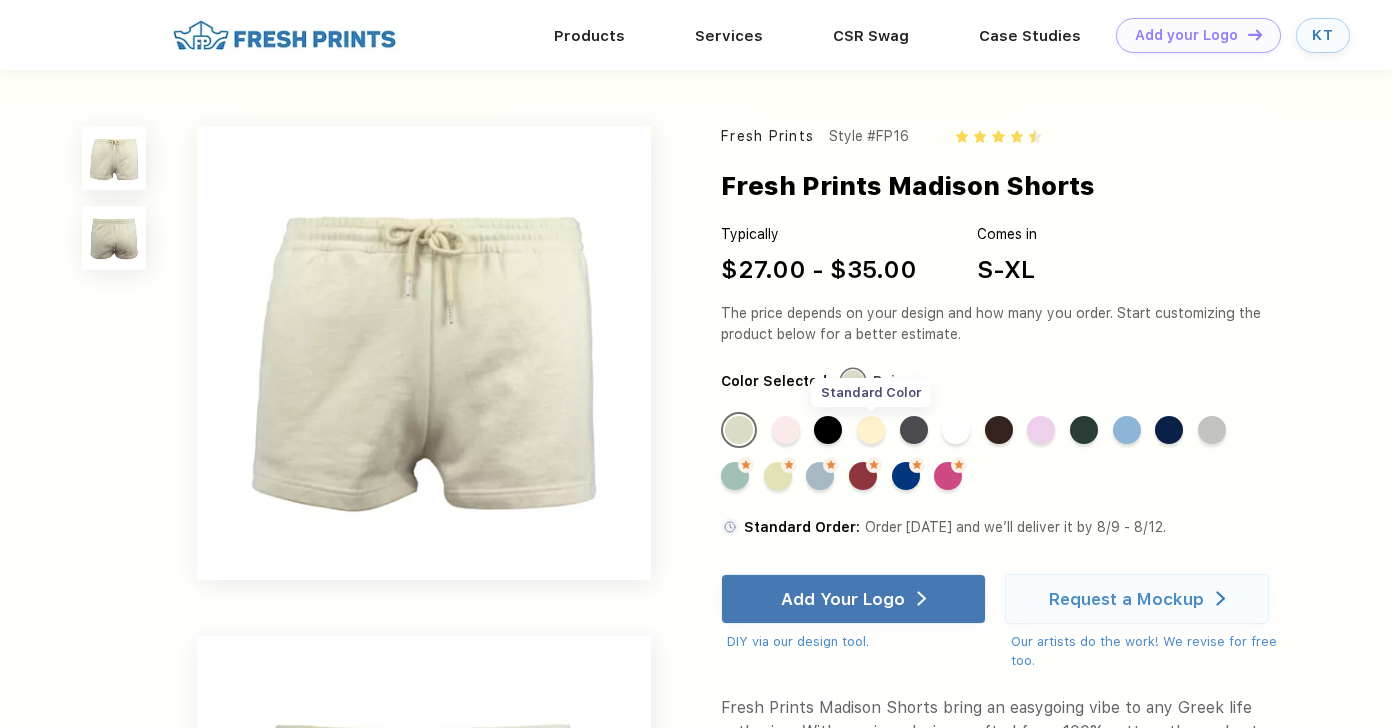 click on "Standard Color" at bounding box center (871, 430) 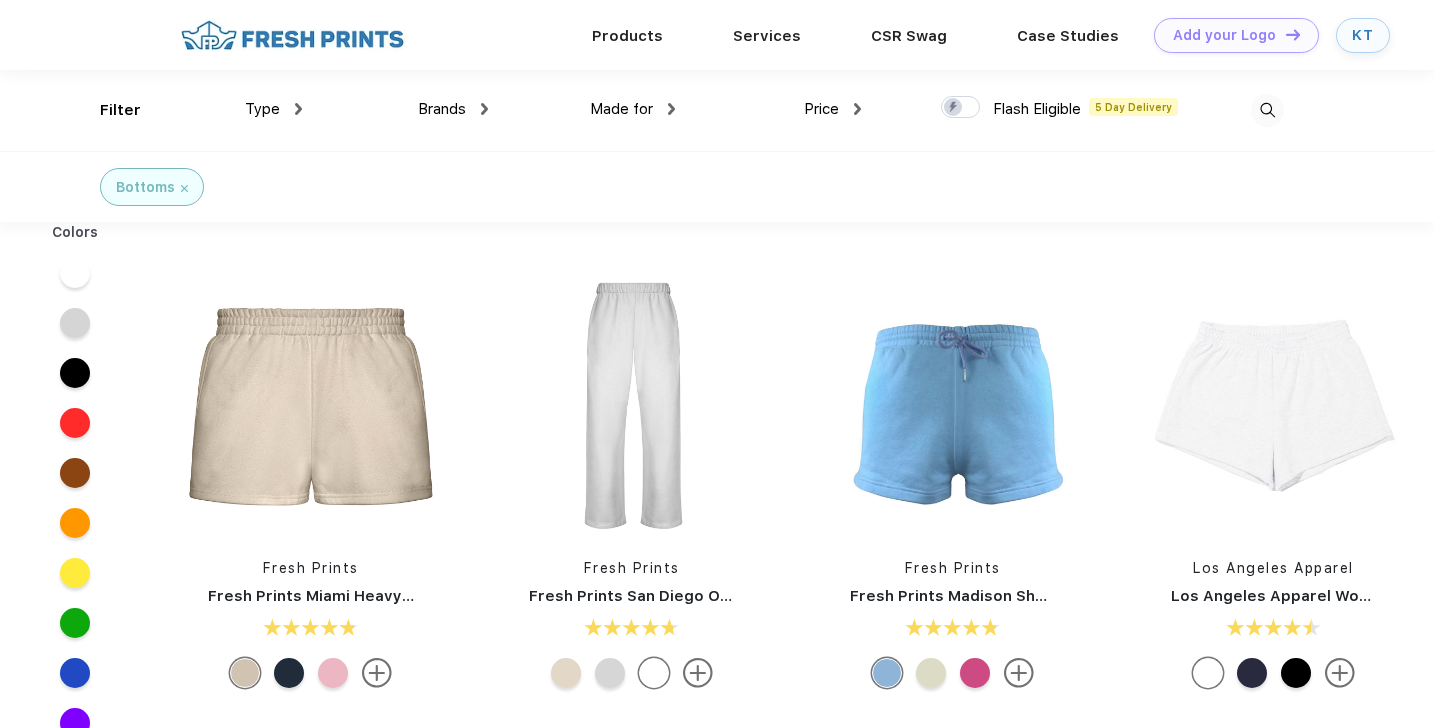 scroll, scrollTop: 0, scrollLeft: 0, axis: both 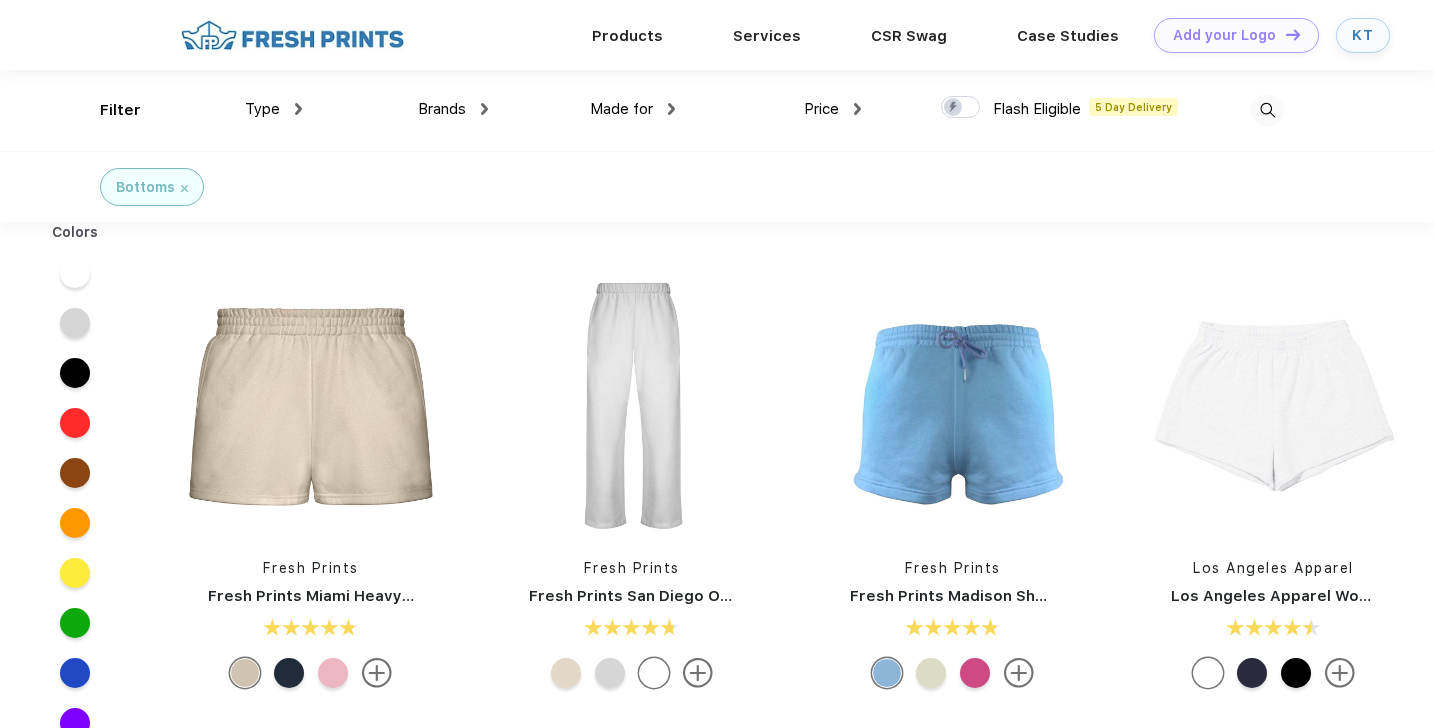 click at bounding box center [292, 35] 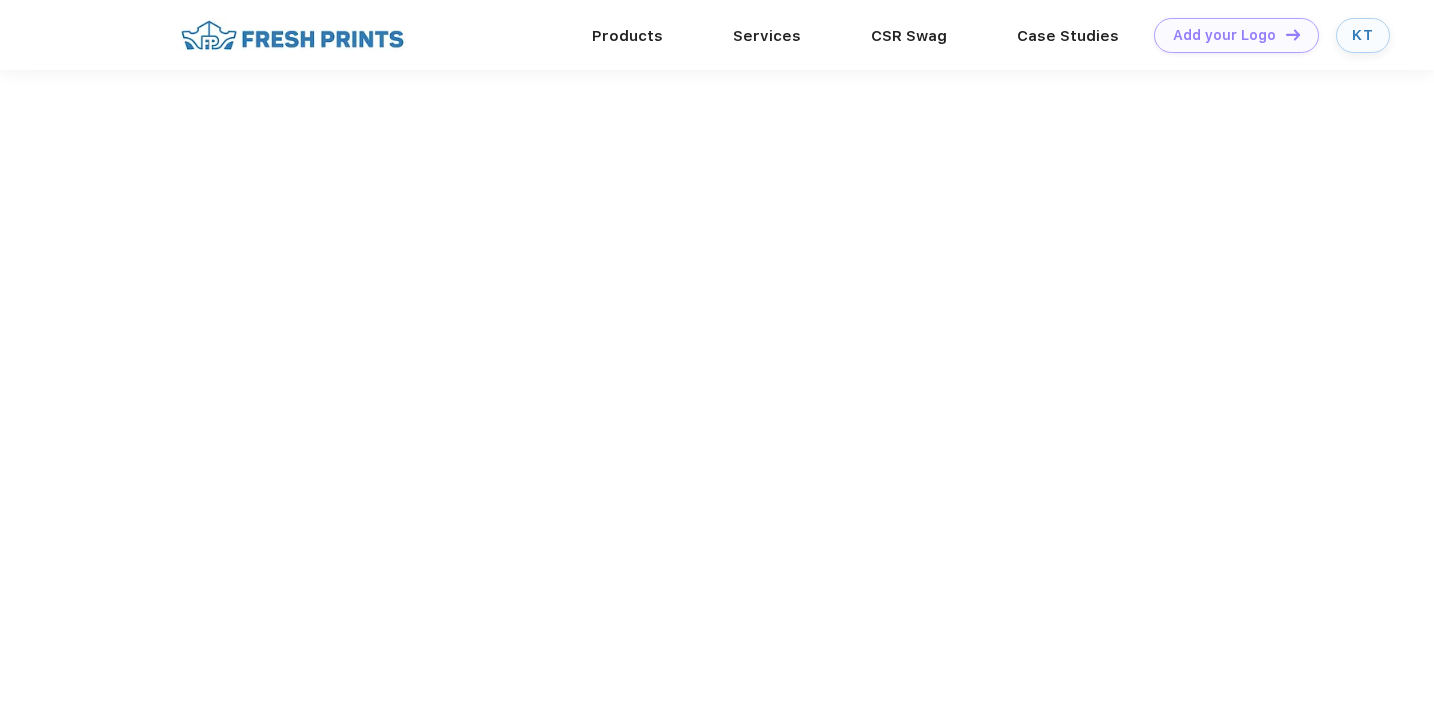 scroll, scrollTop: 0, scrollLeft: 0, axis: both 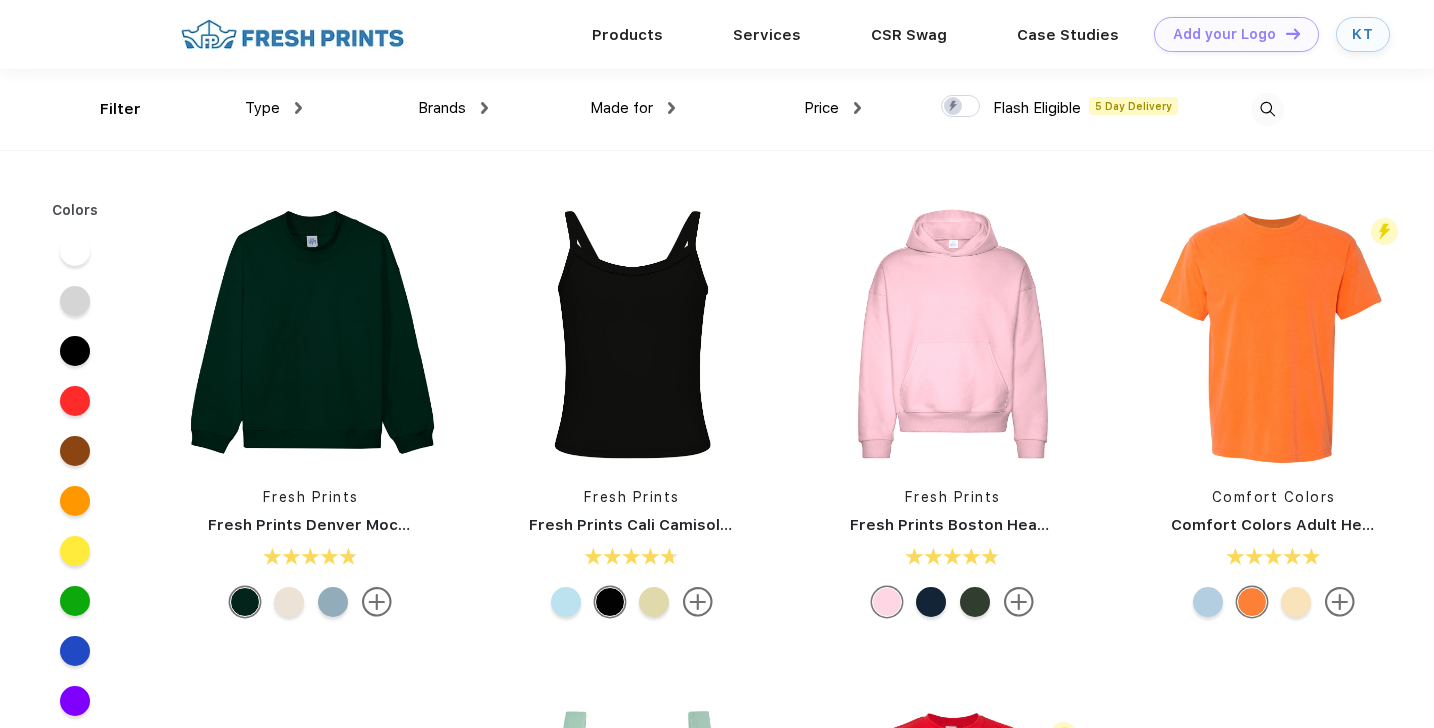 click on "KT" at bounding box center [1363, 34] 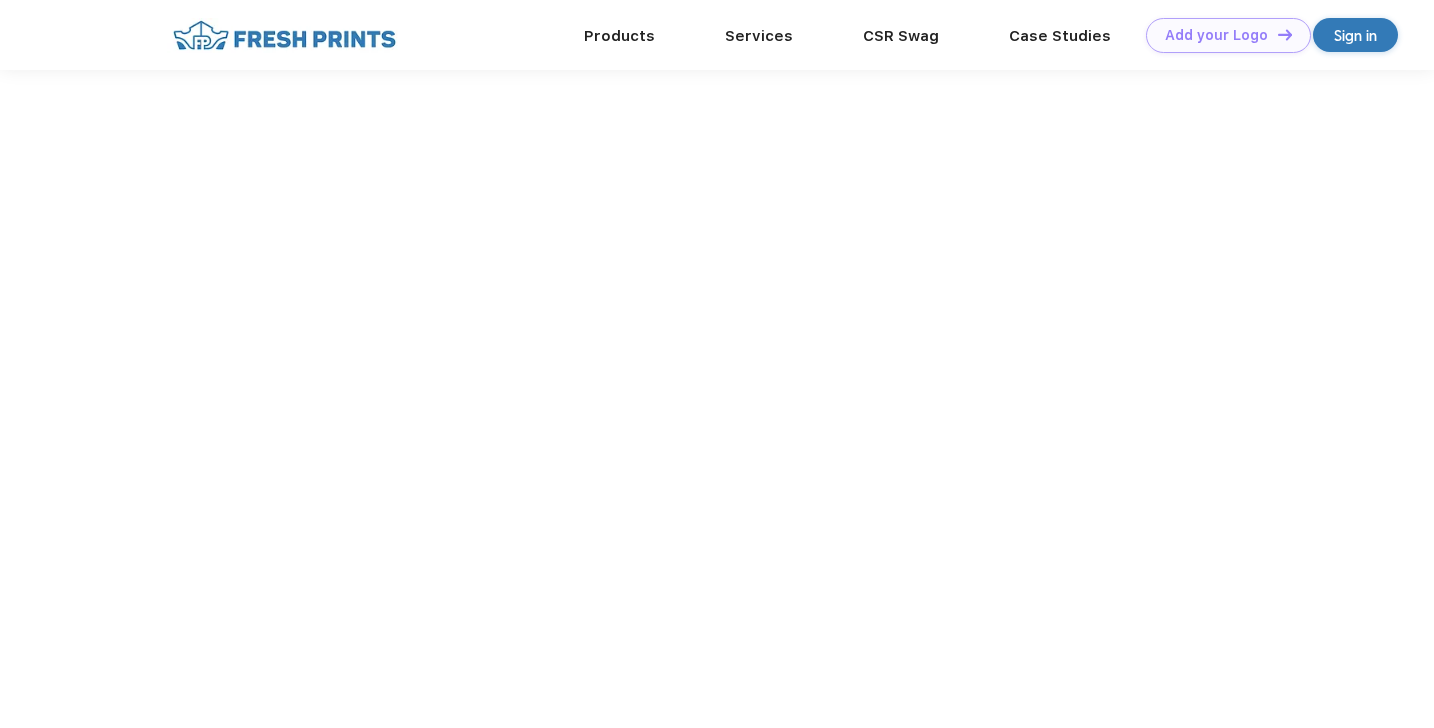 scroll, scrollTop: 0, scrollLeft: 0, axis: both 